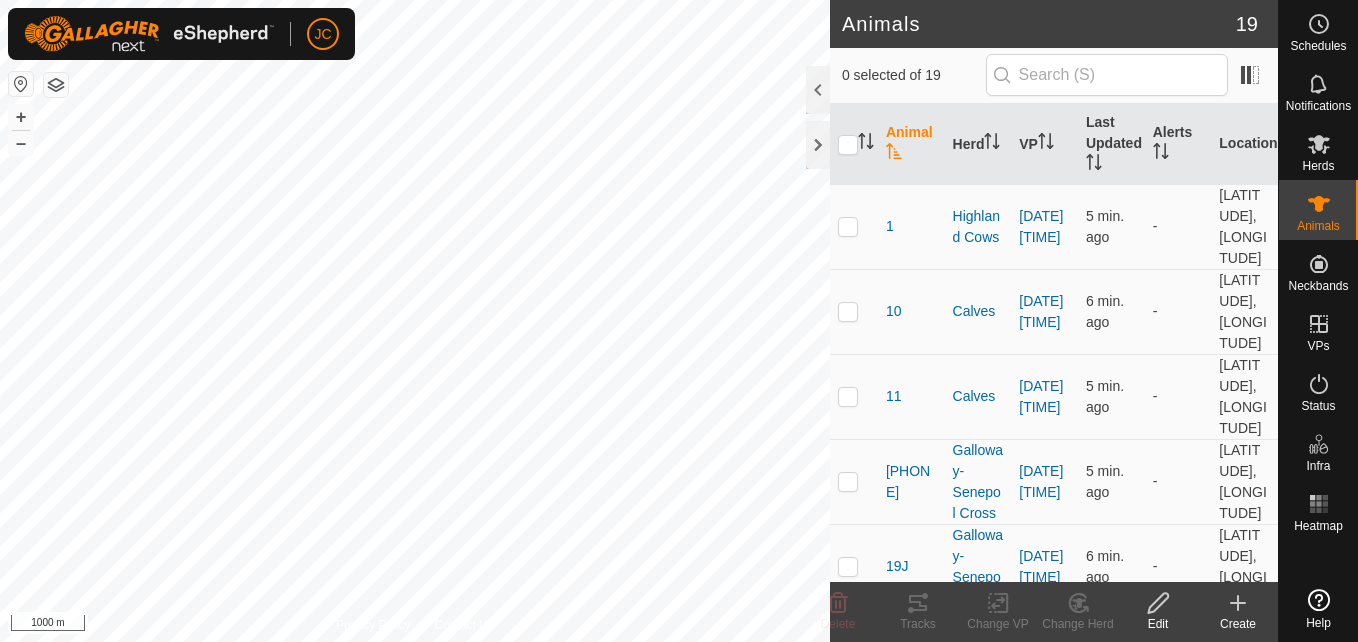 scroll, scrollTop: 0, scrollLeft: 0, axis: both 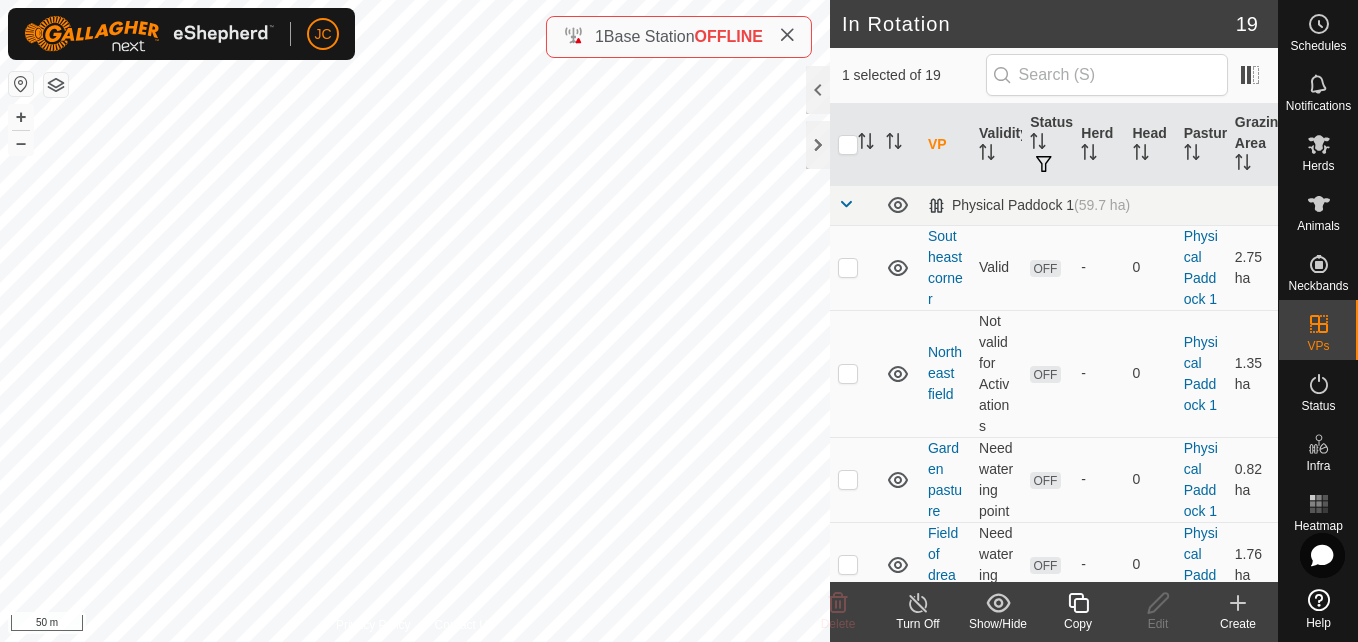 checkbox on "true" 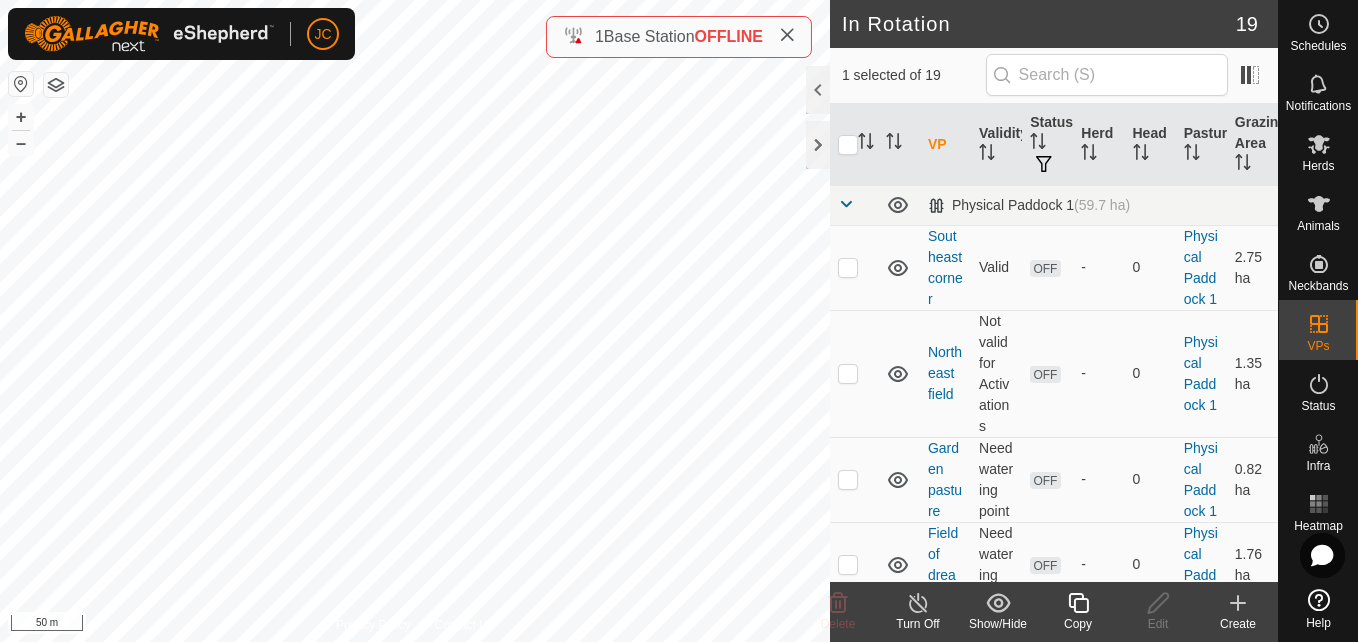 checkbox on "false" 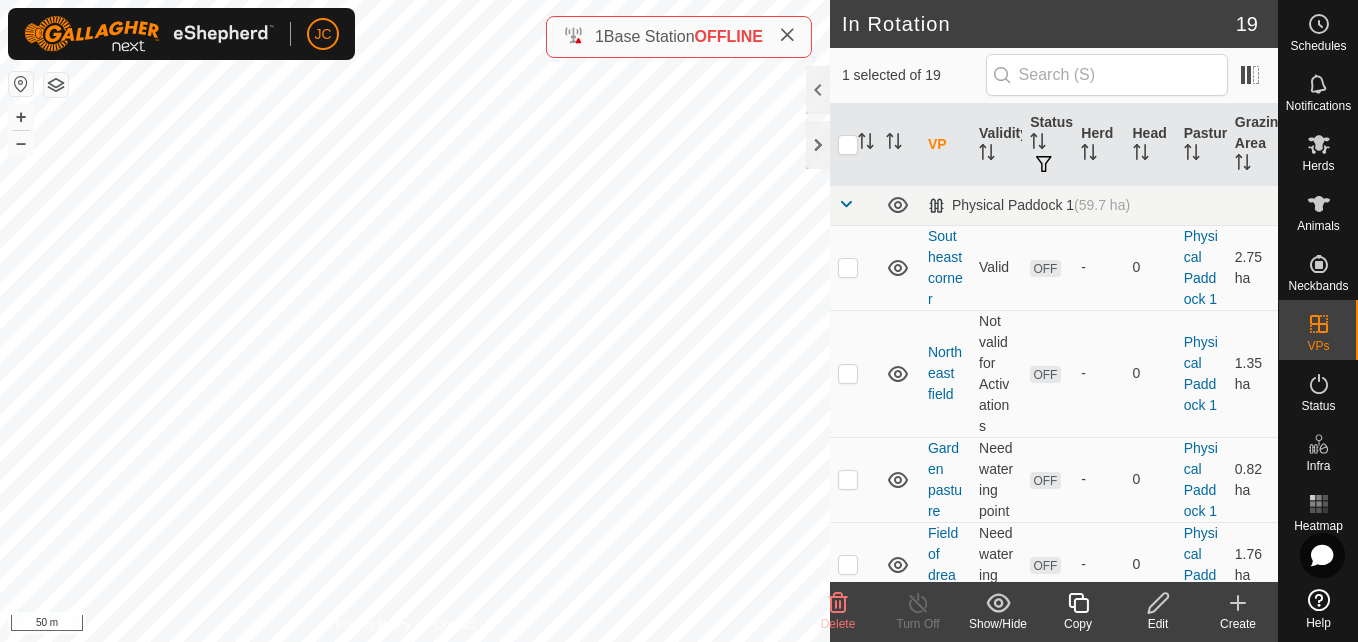 checkbox on "true" 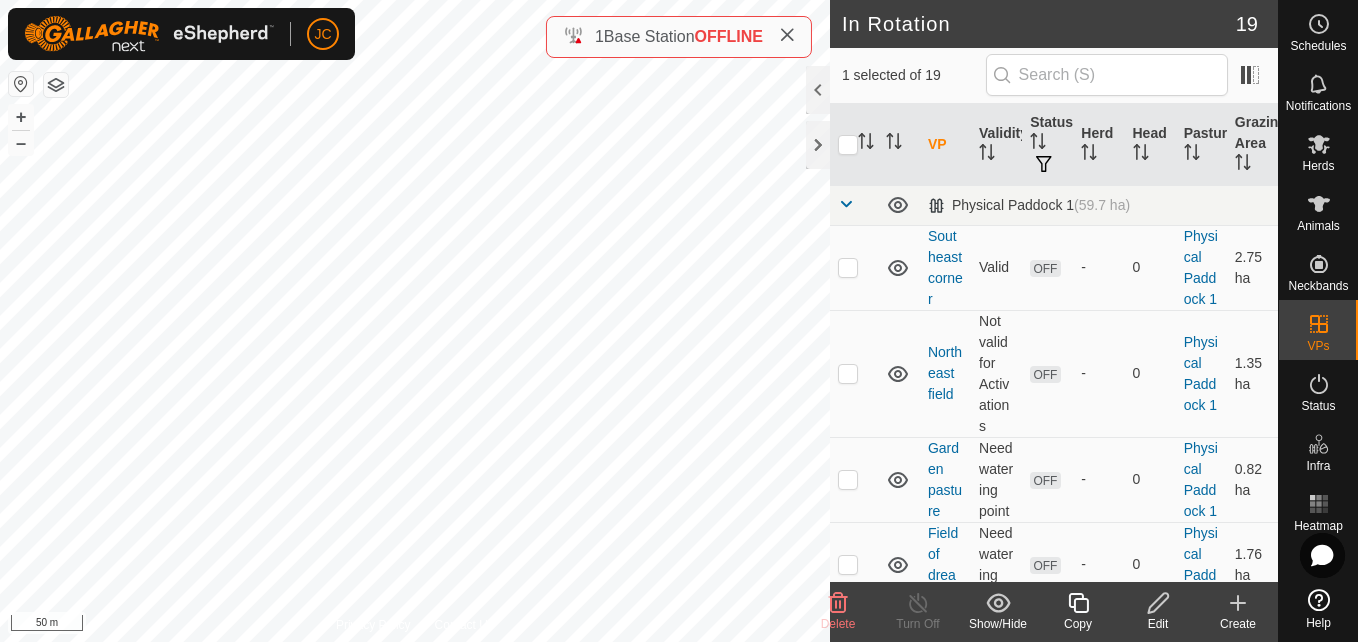 checkbox on "false" 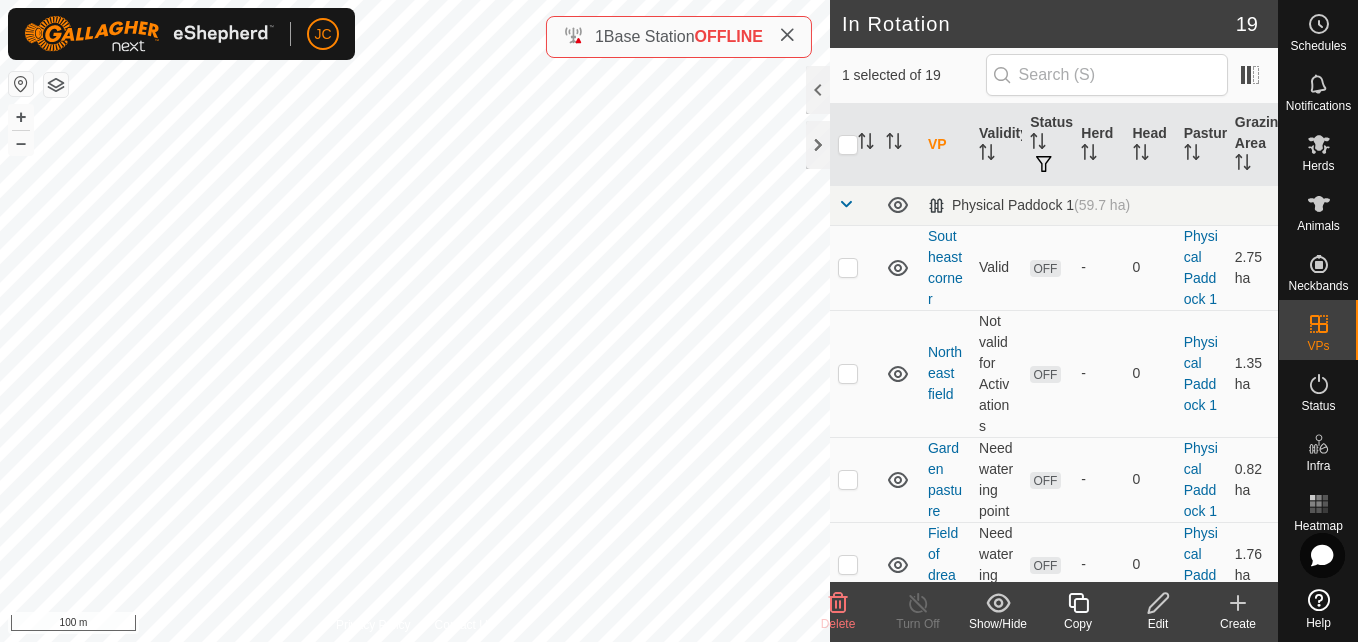 checkbox on "false" 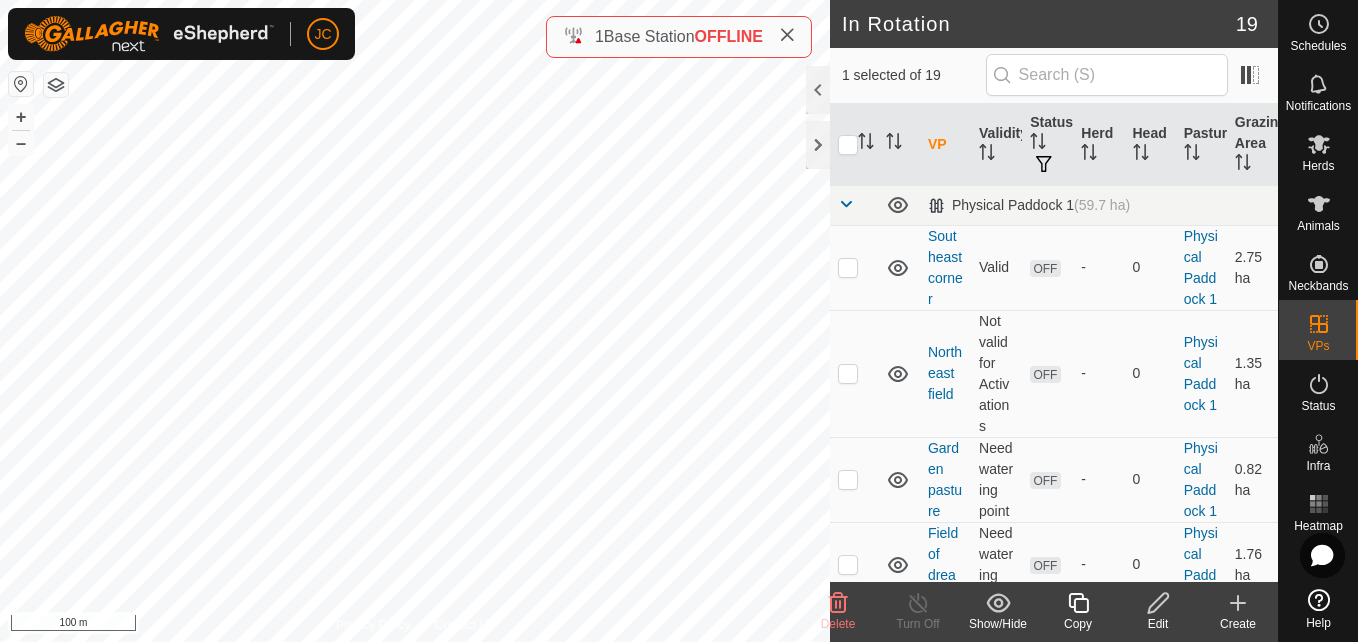 checkbox on "true" 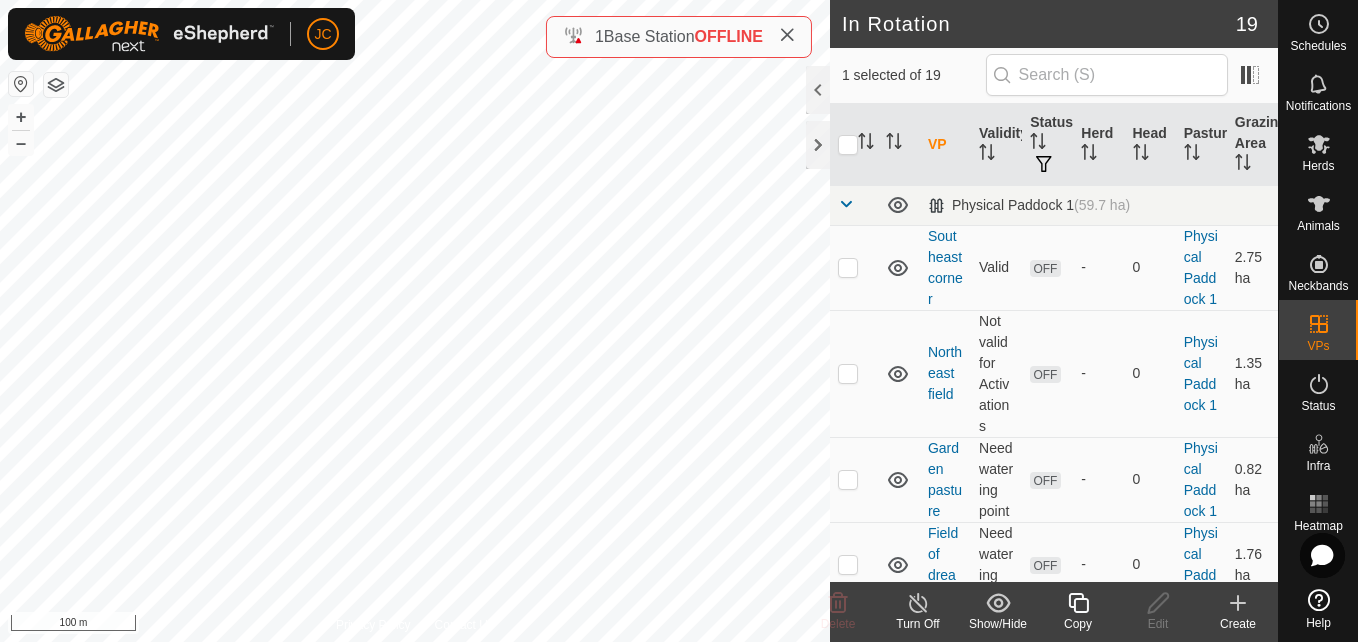 checkbox on "true" 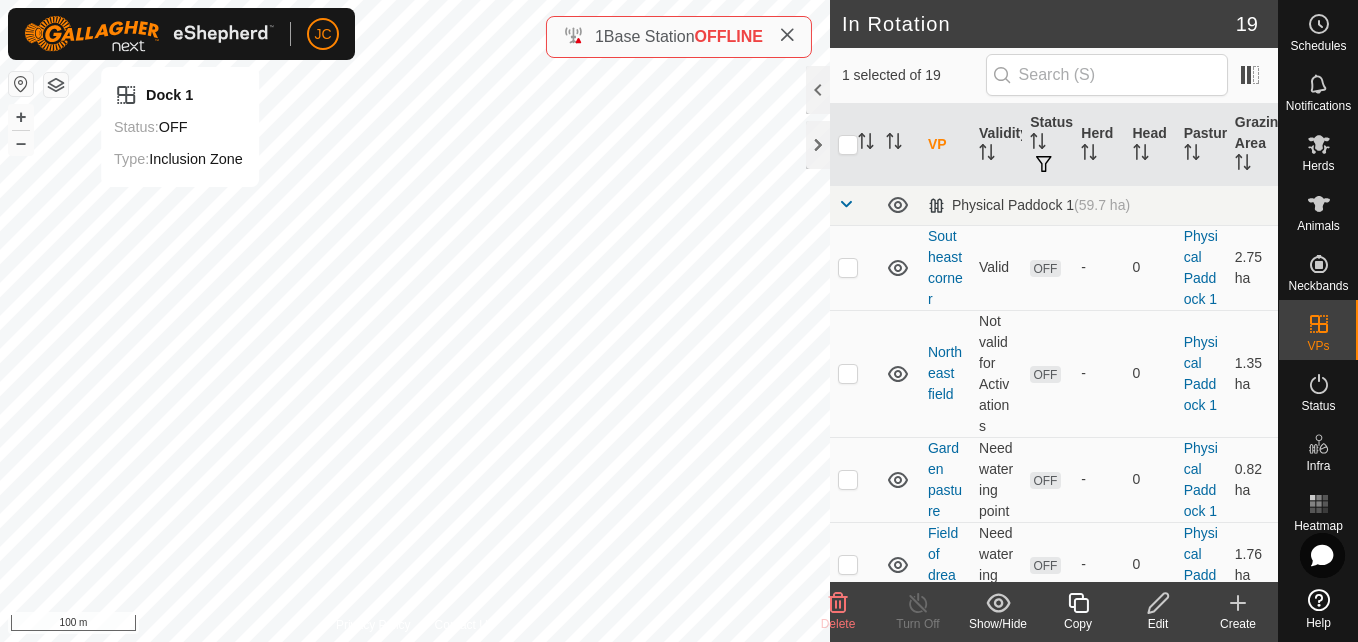 checkbox on "true" 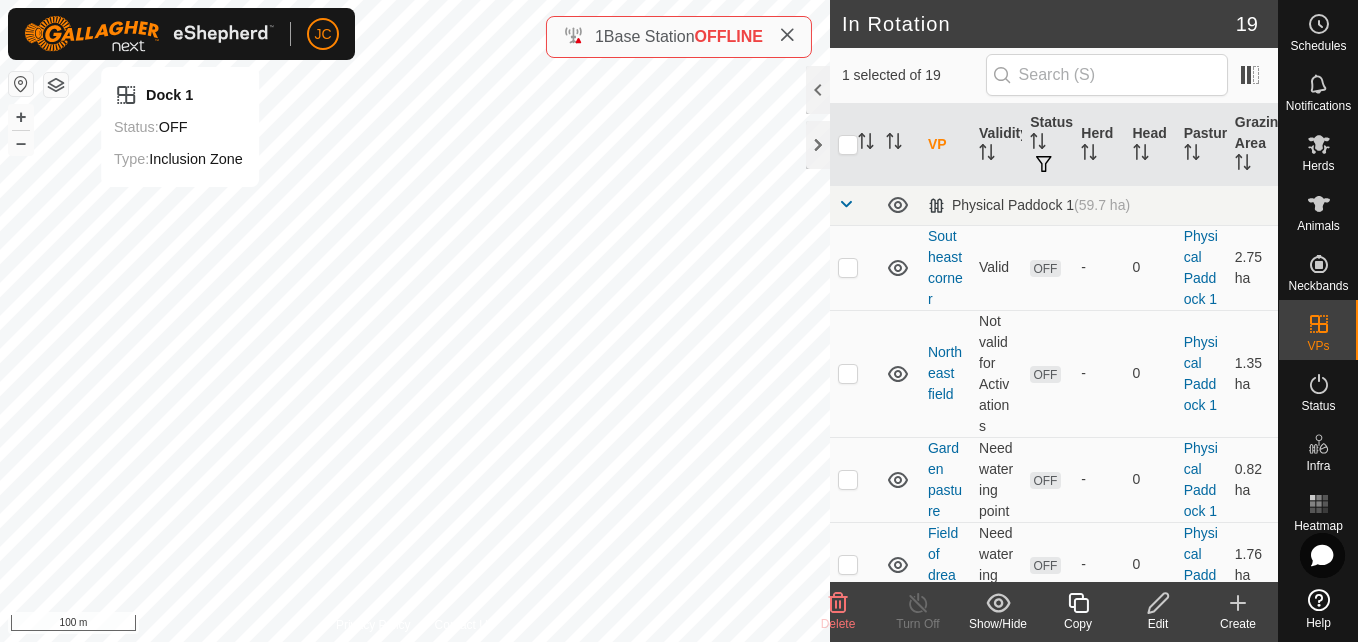 checkbox on "false" 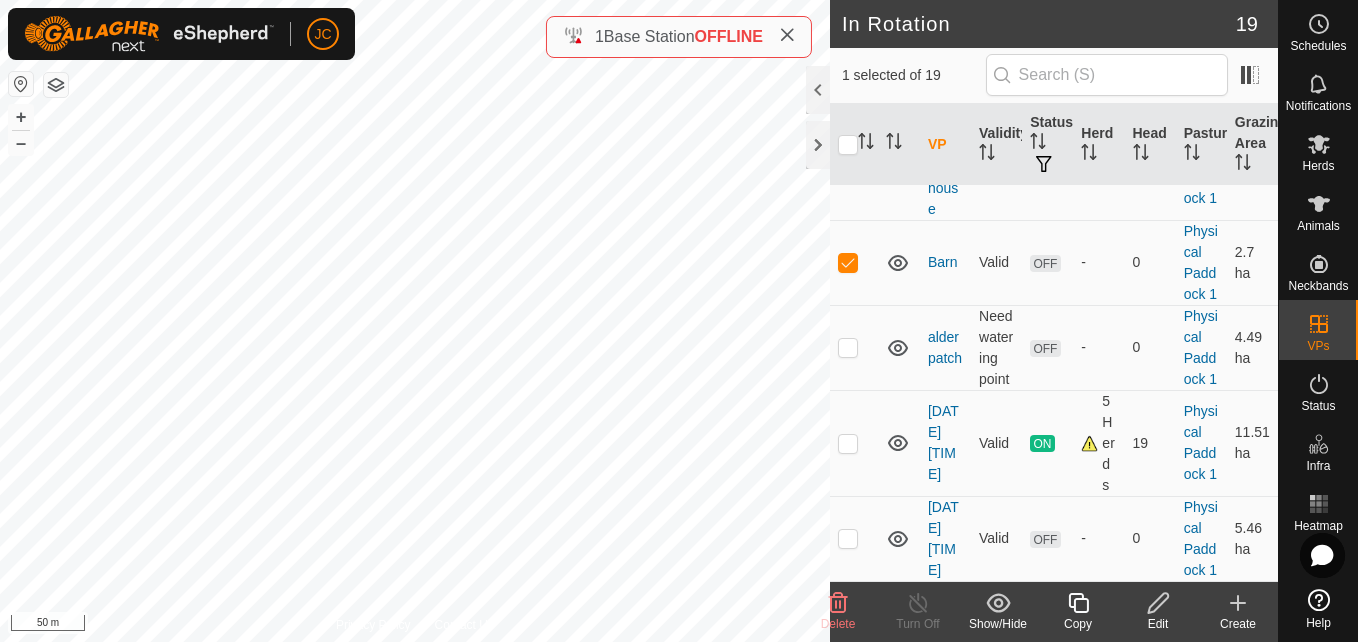 scroll, scrollTop: 1711, scrollLeft: 0, axis: vertical 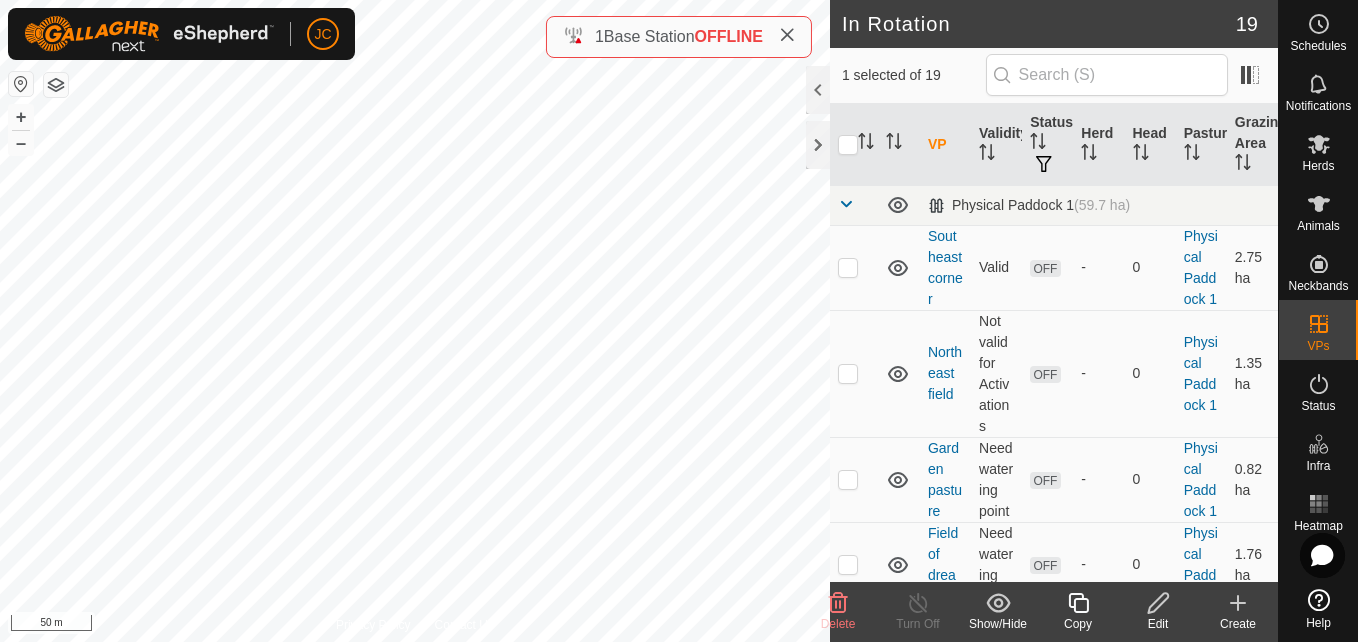 checkbox on "false" 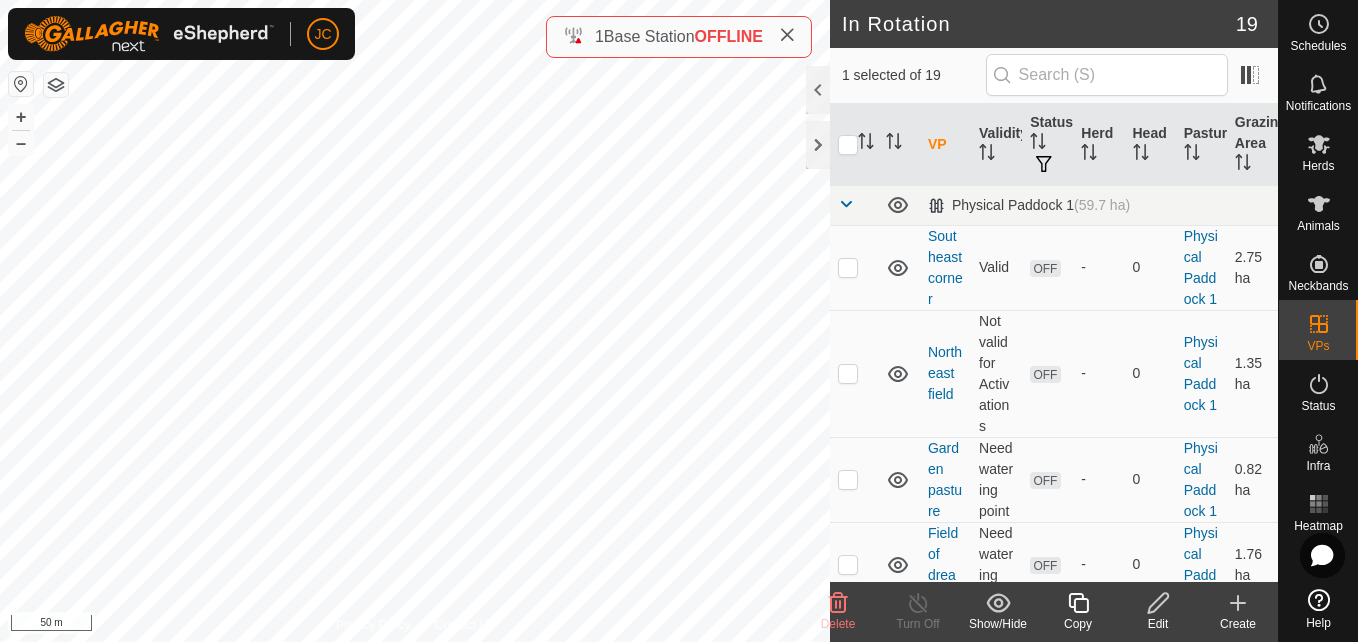 checkbox on "true" 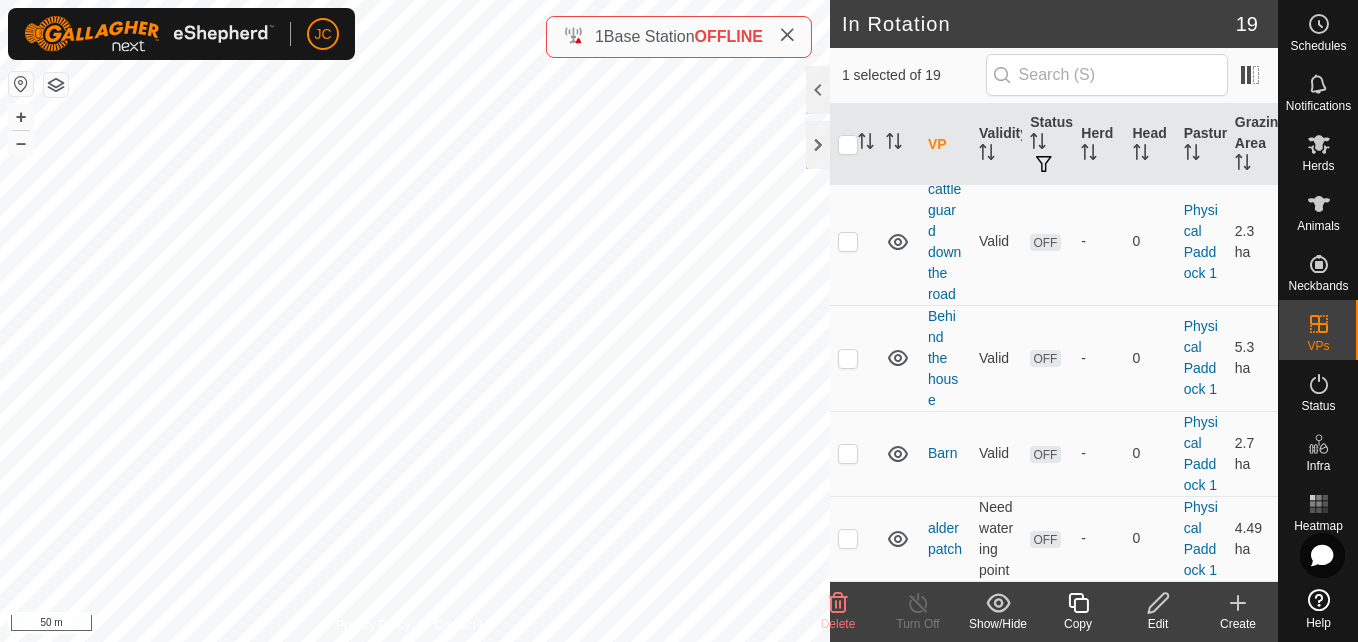 scroll, scrollTop: 1742, scrollLeft: 0, axis: vertical 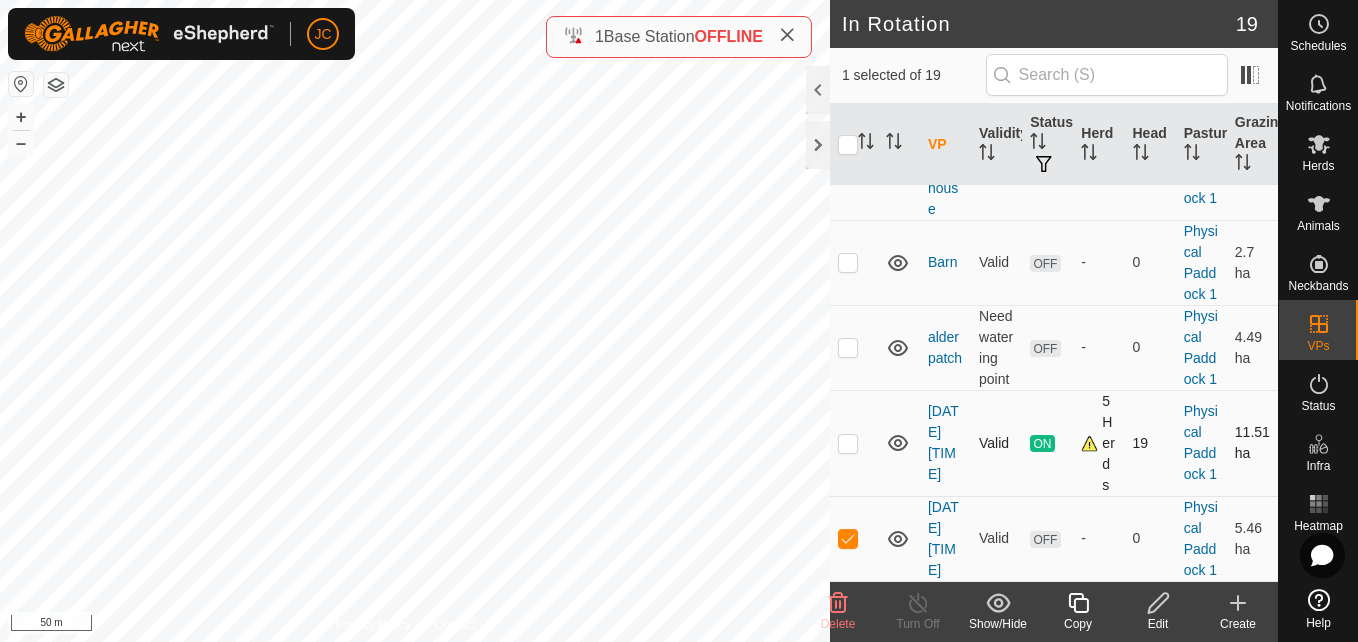drag, startPoint x: 834, startPoint y: 353, endPoint x: 846, endPoint y: 418, distance: 66.09841 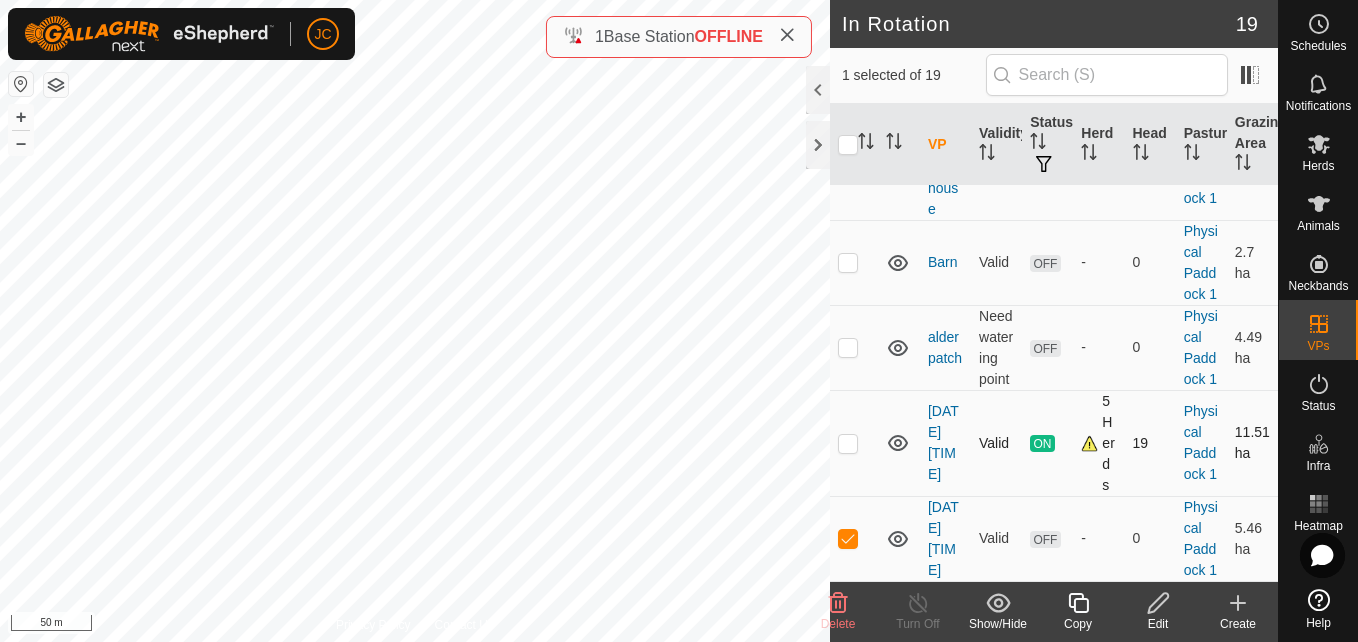 click at bounding box center (848, 443) 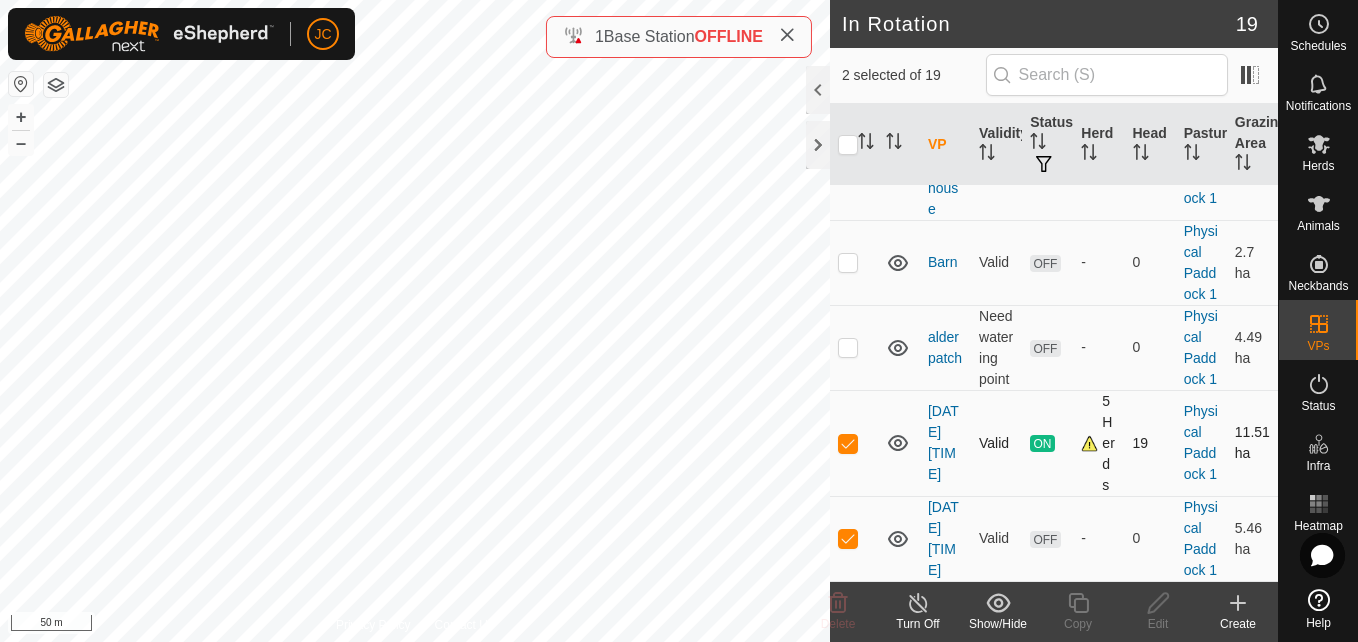 click at bounding box center (848, 443) 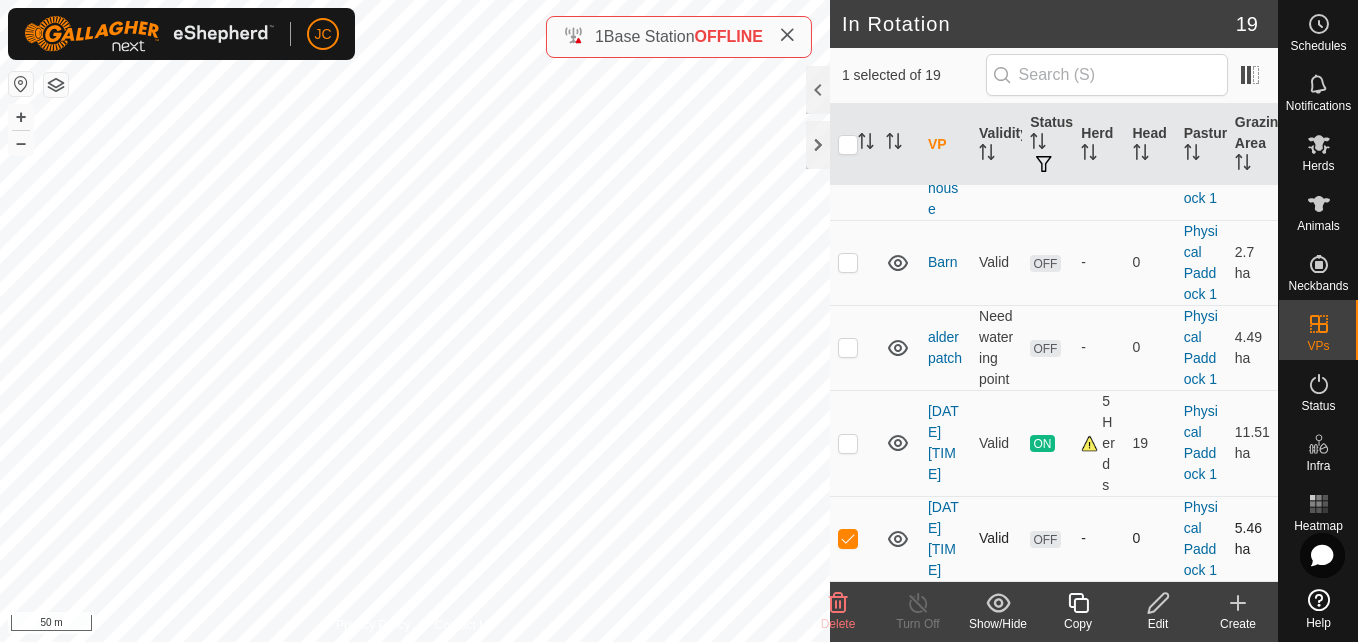 click on "In Rotation 19 1 selected of 19     VP   Validity   Status   Herd   Head   Pasture   Grazing Area   Physical Paddock 1   (59.7 ha) [DIRECTION]  Valid  OFF  -   0   Physical Paddock 1   2.75 ha  [DIRECTION]  Not valid for Activations  OFF  -   0   Physical Paddock 1   1.35 ha  Garden pasture  Need watering point  OFF  -   0   Physical Paddock 1   0.82 ha  Field of dreams  Need watering point  OFF  -   0   Physical Paddock 1   1.76 ha  Down the road  Valid  OFF  -   0   Physical Paddock 1   5.66 ha  Dock1 Transition  Valid  OFF  -   0   Physical Paddock 1   9.82 ha  Dock 5  Valid  OFF  -   0   Physical Paddock 1   5.34 ha  Dock 3  Valid  OFF  -   0   Physical Paddock 1   4.71 ha  Dock 2  Valid  OFF  -   0   Physical Paddock 1   6.27 ha  Dock 1  Valid  OFF  -   0   Physical Paddock 1   6.86 ha  Curral field 1  Valid  OFF  -   0   Physical Paddock 1   0.86 ha  Chicken barn pasture  Need watering point  OFF  -   0   Physical Paddock 1   0.58 ha  cattle guard field  Valid  OFF  -   0   Physical Paddock 1" 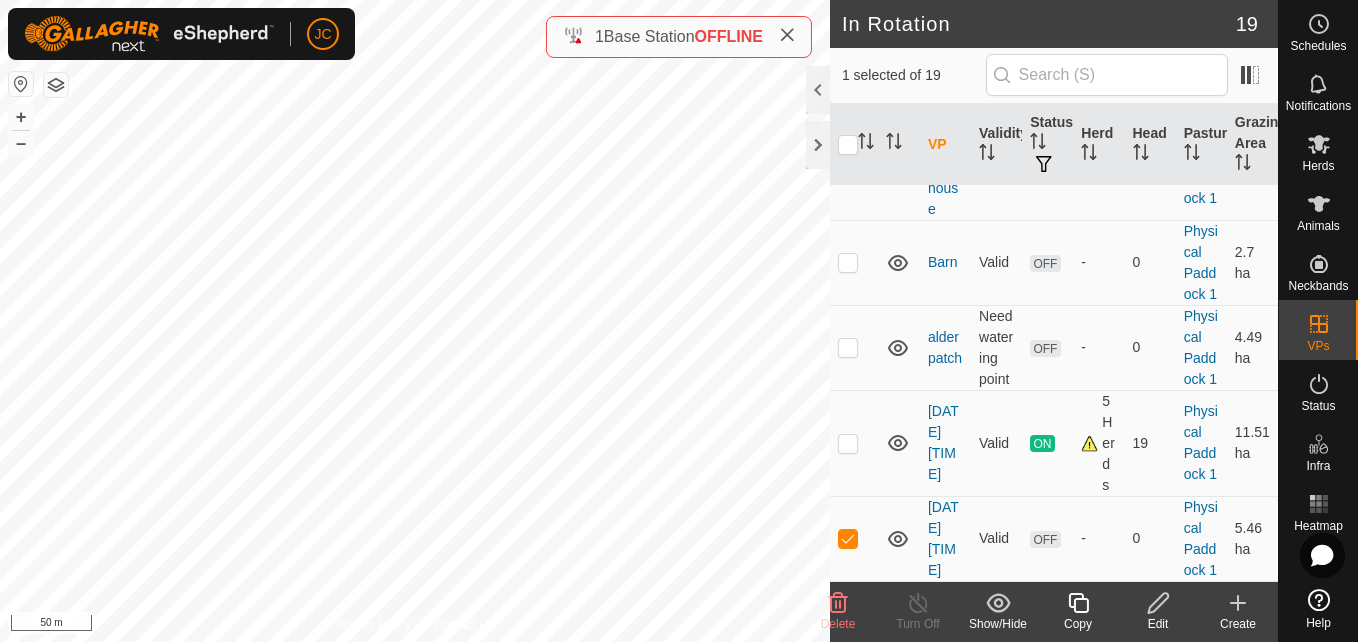 click 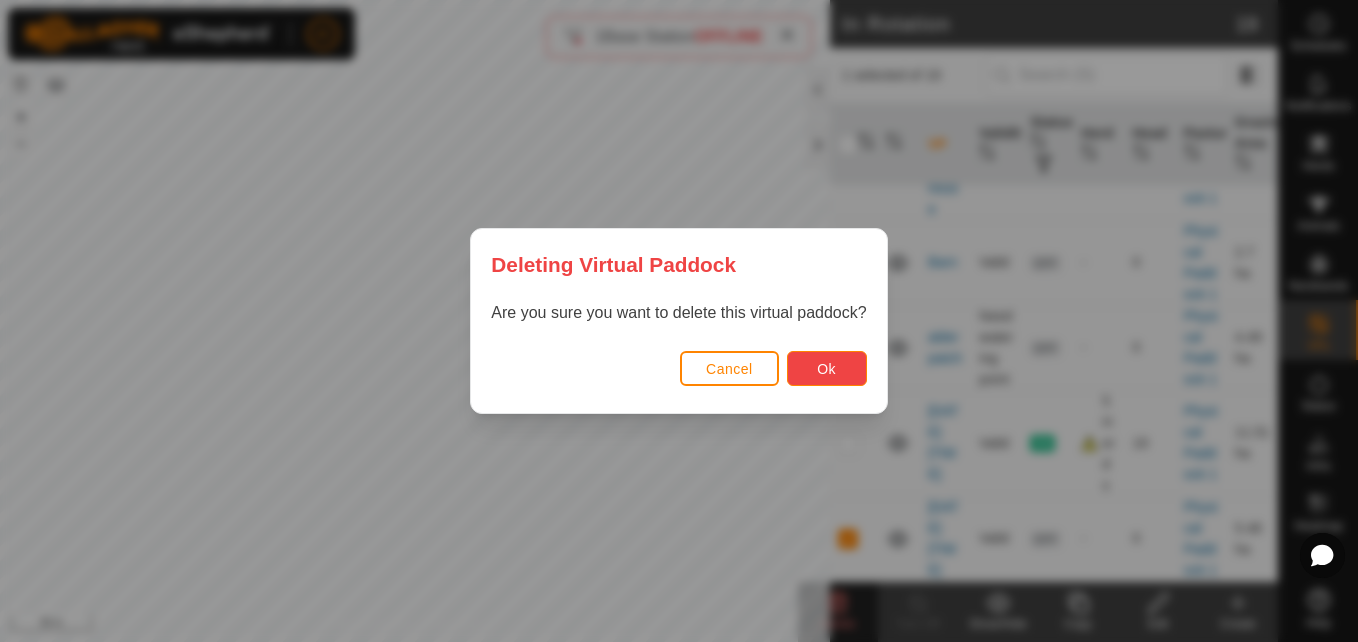click on "Ok" at bounding box center (826, 369) 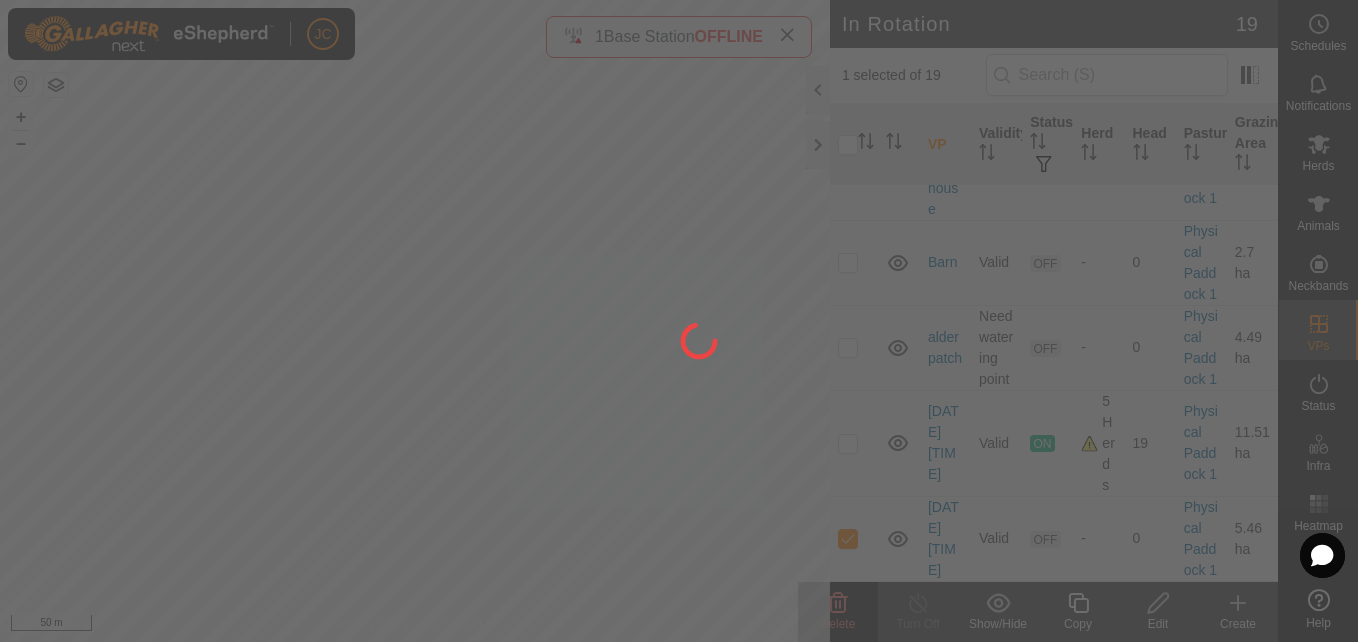 checkbox on "false" 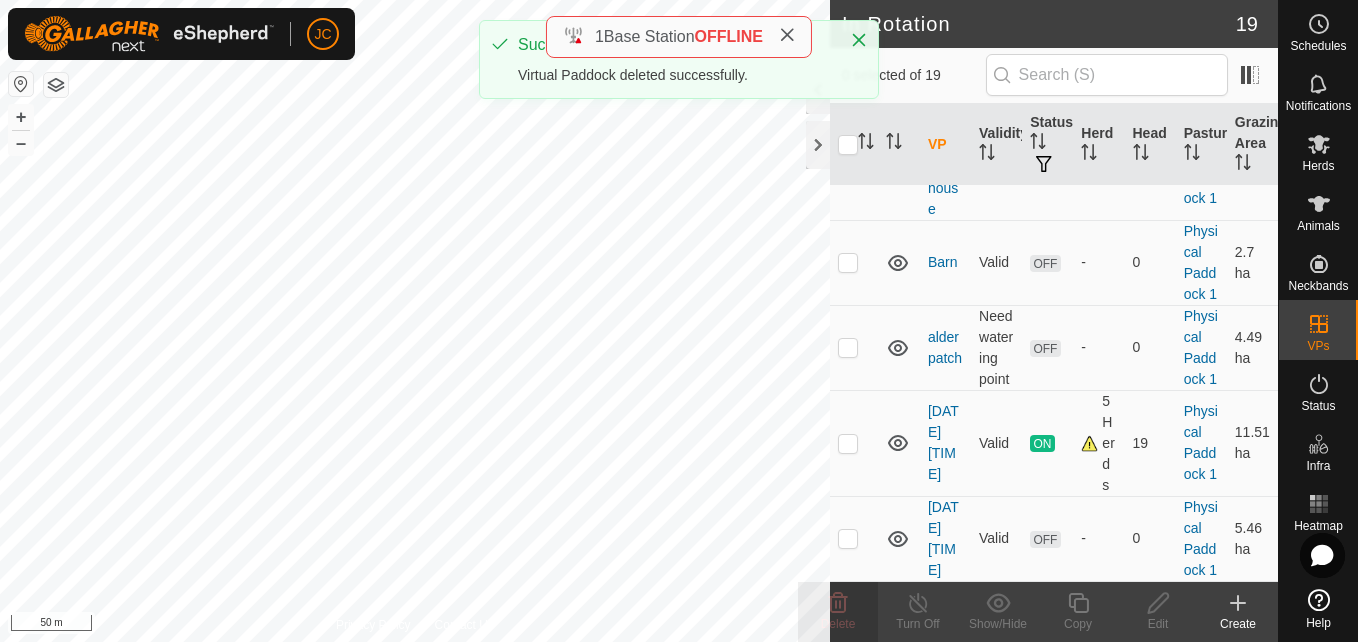 scroll, scrollTop: 0, scrollLeft: 0, axis: both 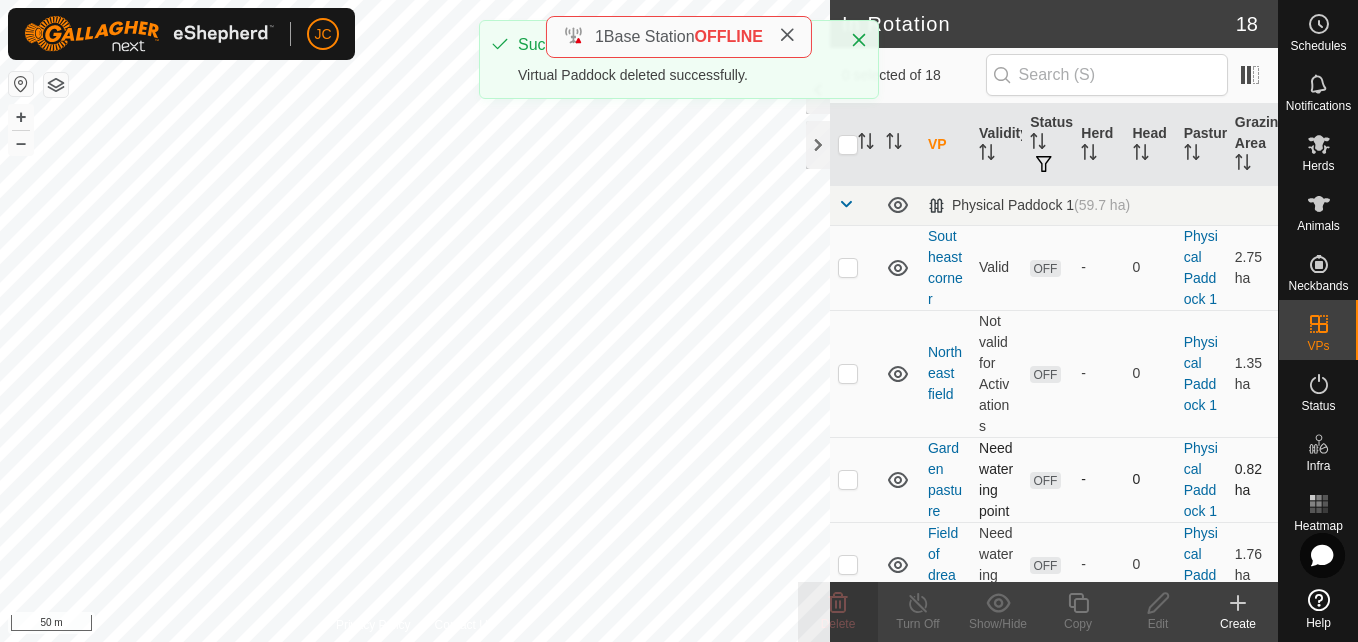 click on "In Rotation 18 0 selected of 18     VP   Validity   Status   Herd   Head   Pasture   Grazing Area   Physical Paddock 1   (59.7 ha) [DIRECTION]  Valid  OFF  -   0   Physical Paddock 1   2.75 ha  [DIRECTION]  Not valid for Activations  OFF  -   0   Physical Paddock 1   1.35 ha  Garden pasture  Need watering point  OFF  -   0   Physical Paddock 1   0.82 ha  Field of dreams  Need watering point  OFF  -   0   Physical Paddock 1   1.76 ha  Down the road  Valid  OFF  -   0   Physical Paddock 1   5.66 ha  Dock1 Transition  Valid  OFF  -   0   Physical Paddock 1   9.82 ha  Dock 5  Valid  OFF  -   0   Physical Paddock 1   5.34 ha  Dock 3  Valid  OFF  -   0   Physical Paddock 1   4.71 ha  Dock 2  Valid  OFF  -   0   Physical Paddock 1   6.27 ha  Dock 1  Valid  OFF  -   0   Physical Paddock 1   6.86 ha  Curral field 1  Valid  OFF  -   0   Physical Paddock 1   0.86 ha  Chicken barn pasture  Need watering point  OFF  -   0   Physical Paddock 1   0.58 ha  cattle guard field  Valid  OFF  -   0   Physical Paddock 1" 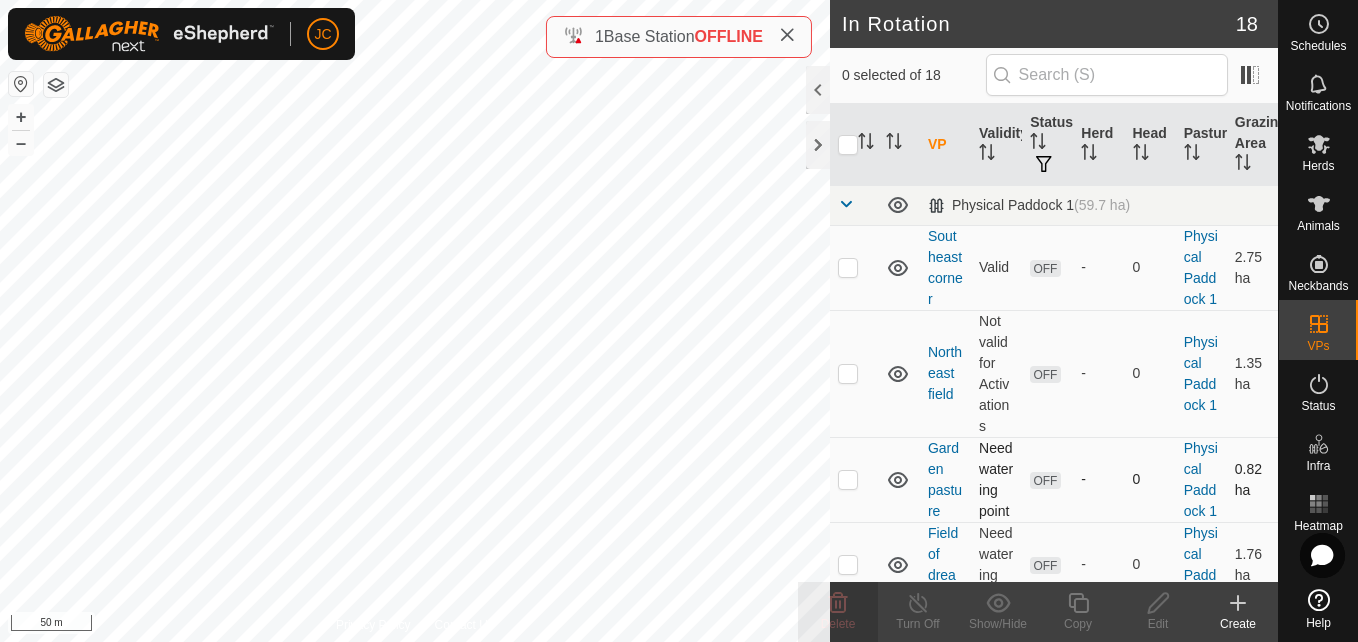 checkbox on "true" 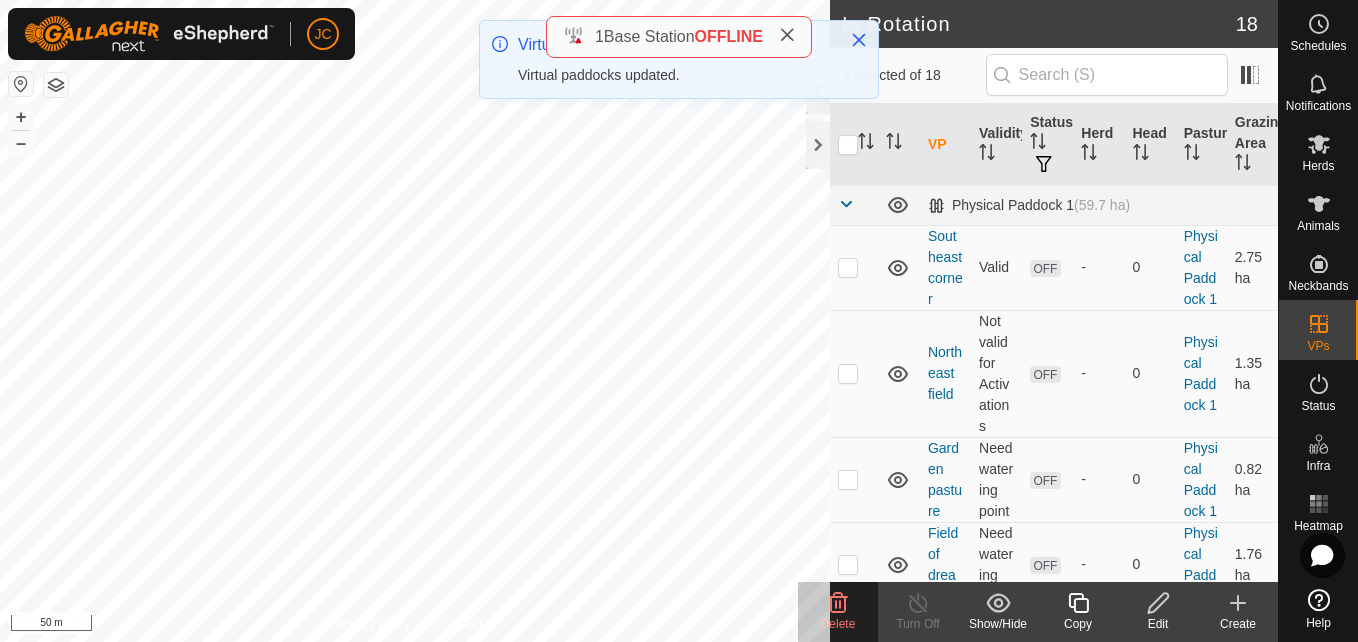 checkbox on "false" 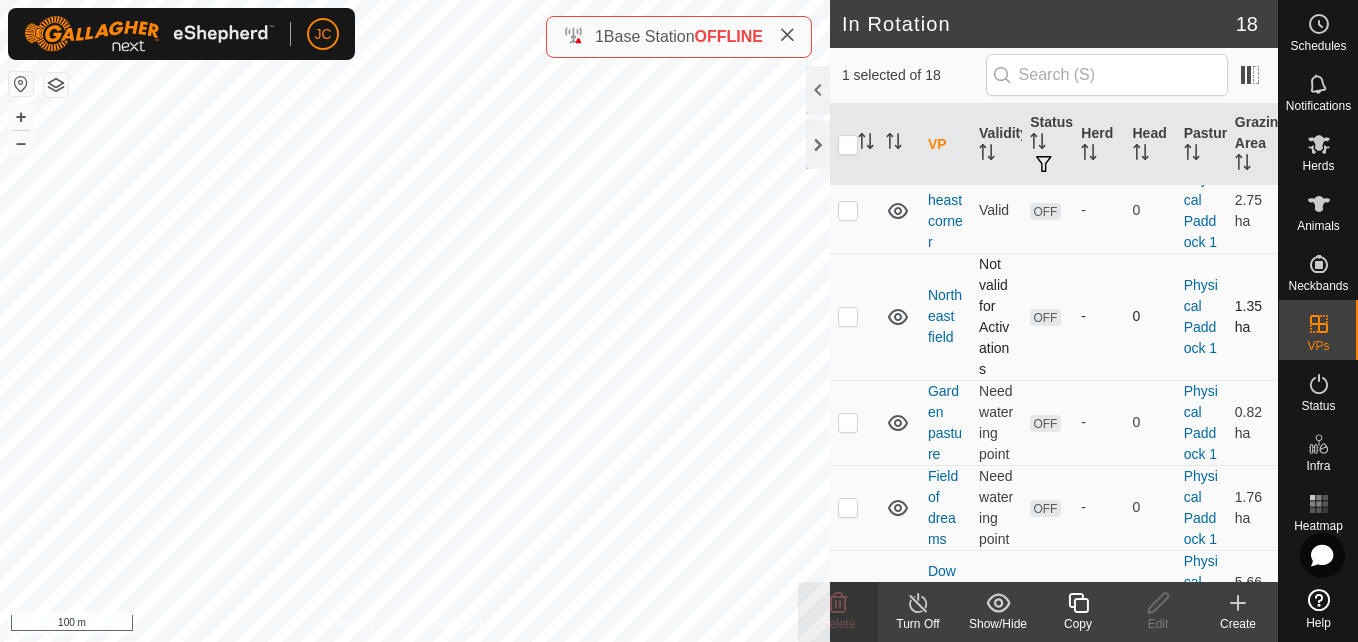 scroll, scrollTop: 0, scrollLeft: 0, axis: both 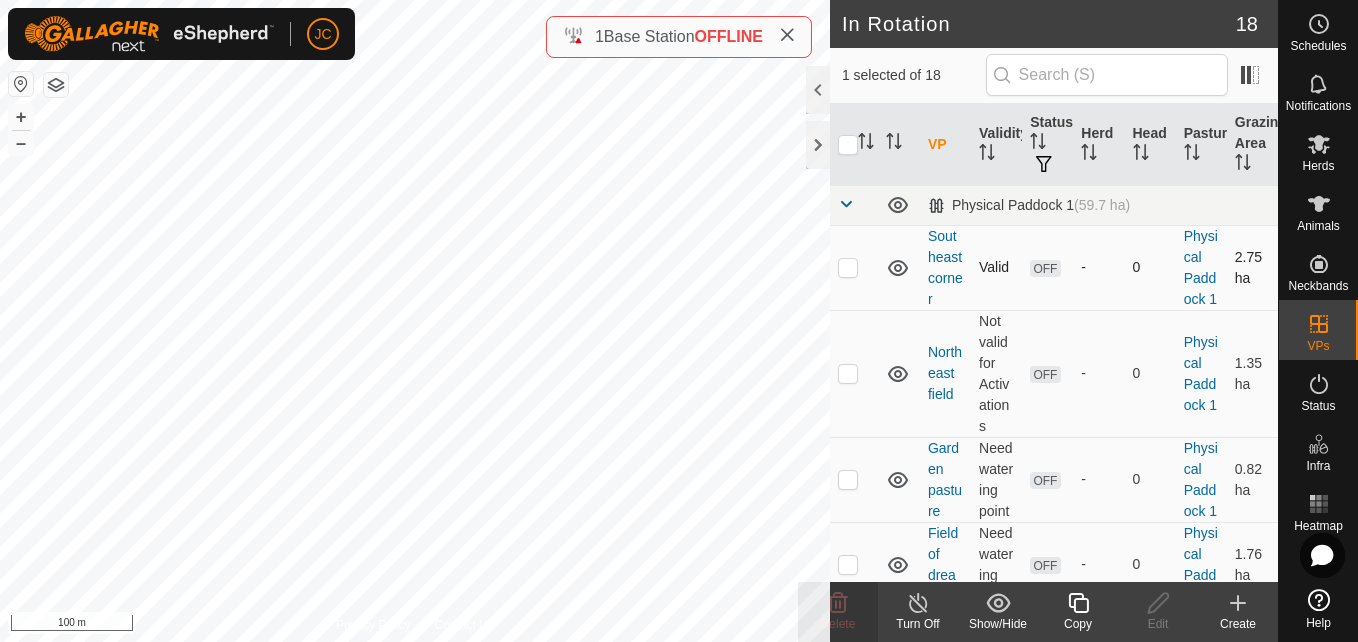click at bounding box center (854, 267) 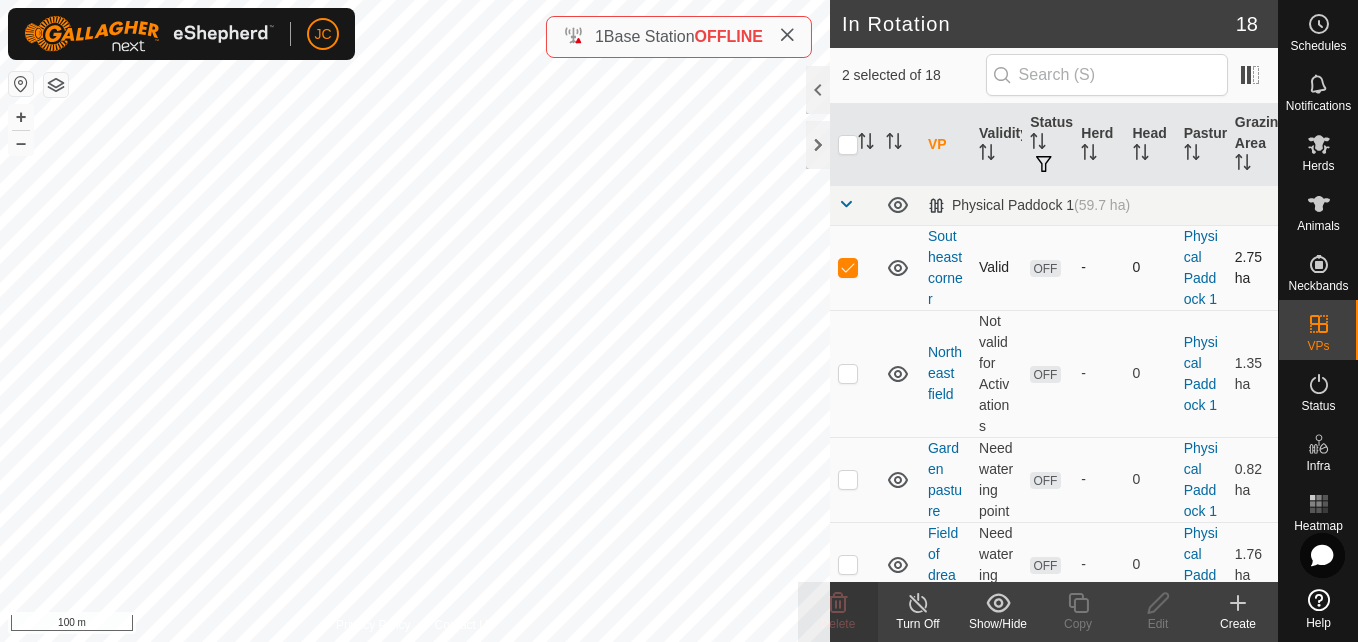 click at bounding box center [854, 267] 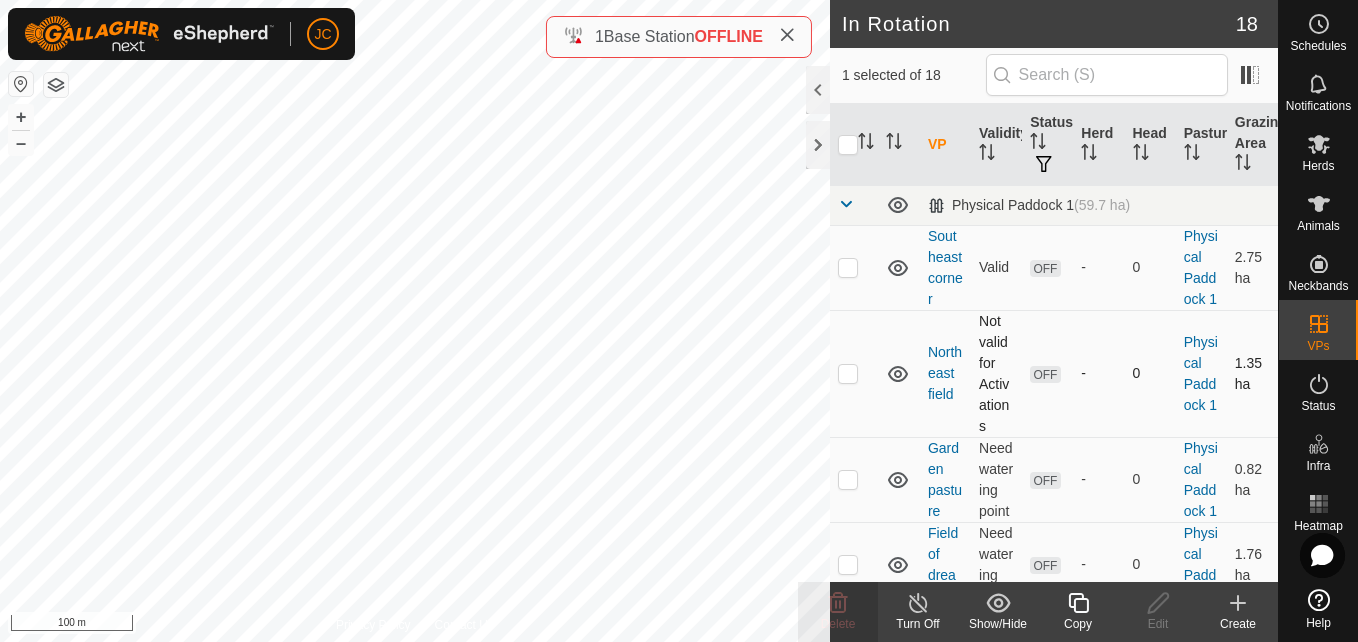 click at bounding box center (848, 373) 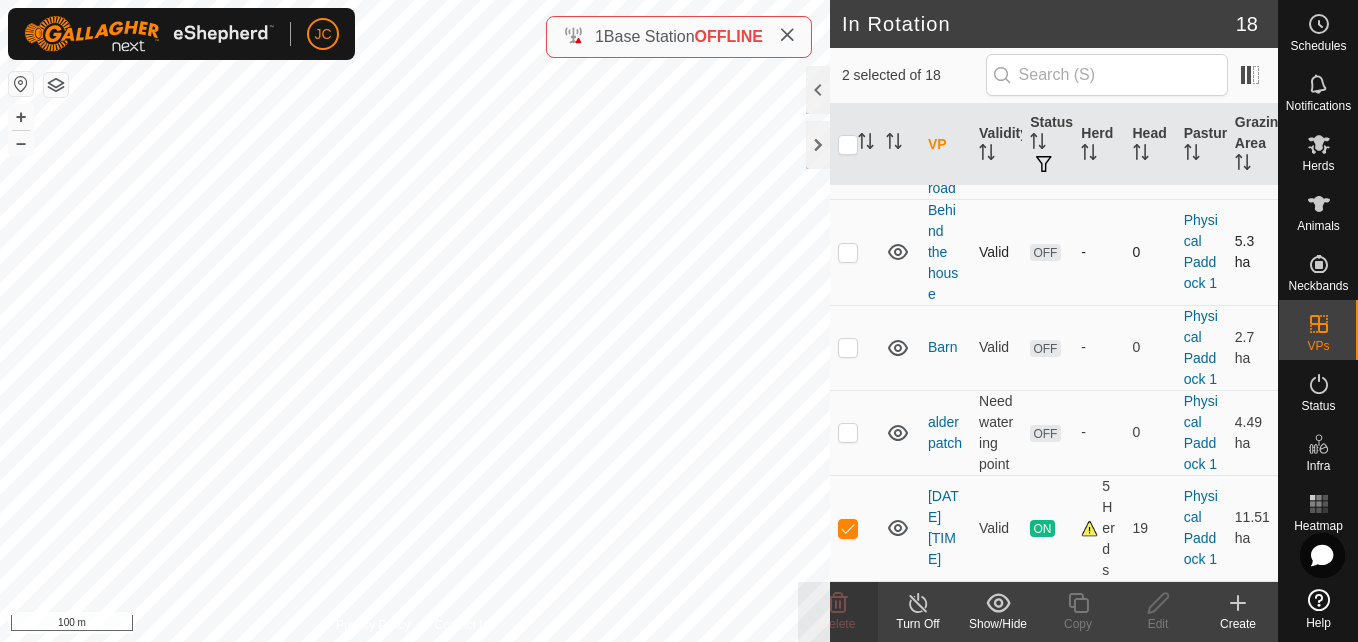 scroll, scrollTop: 1636, scrollLeft: 0, axis: vertical 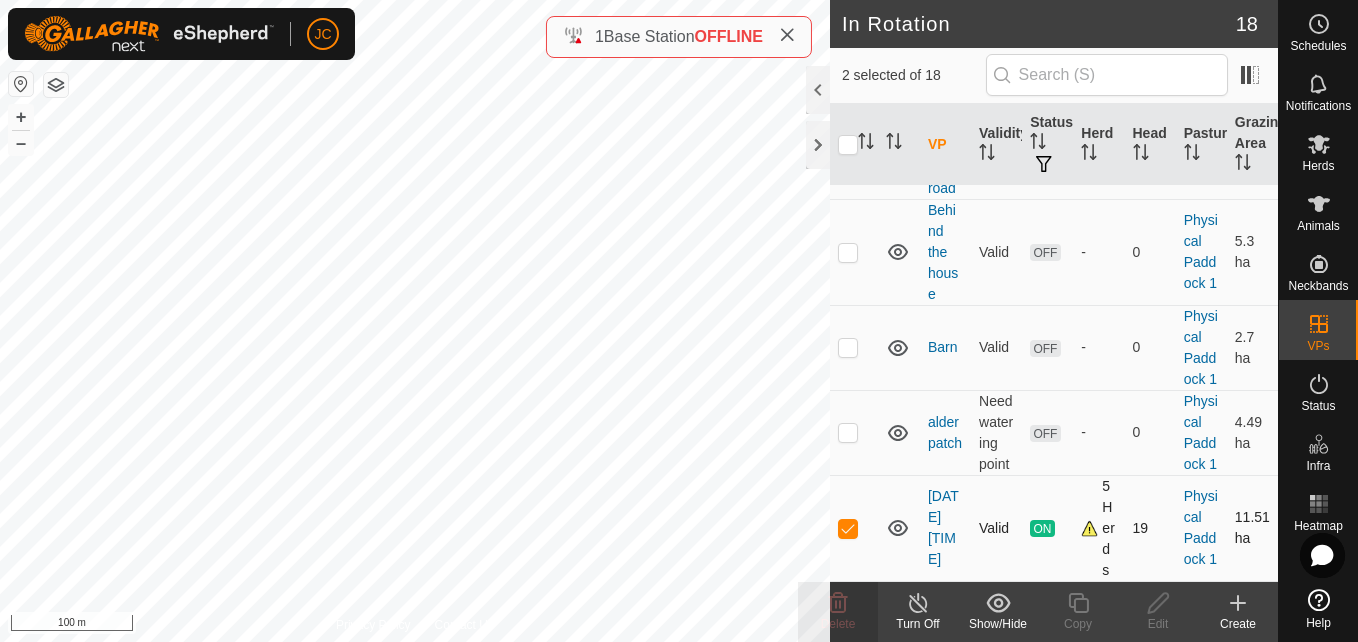 click at bounding box center (854, 528) 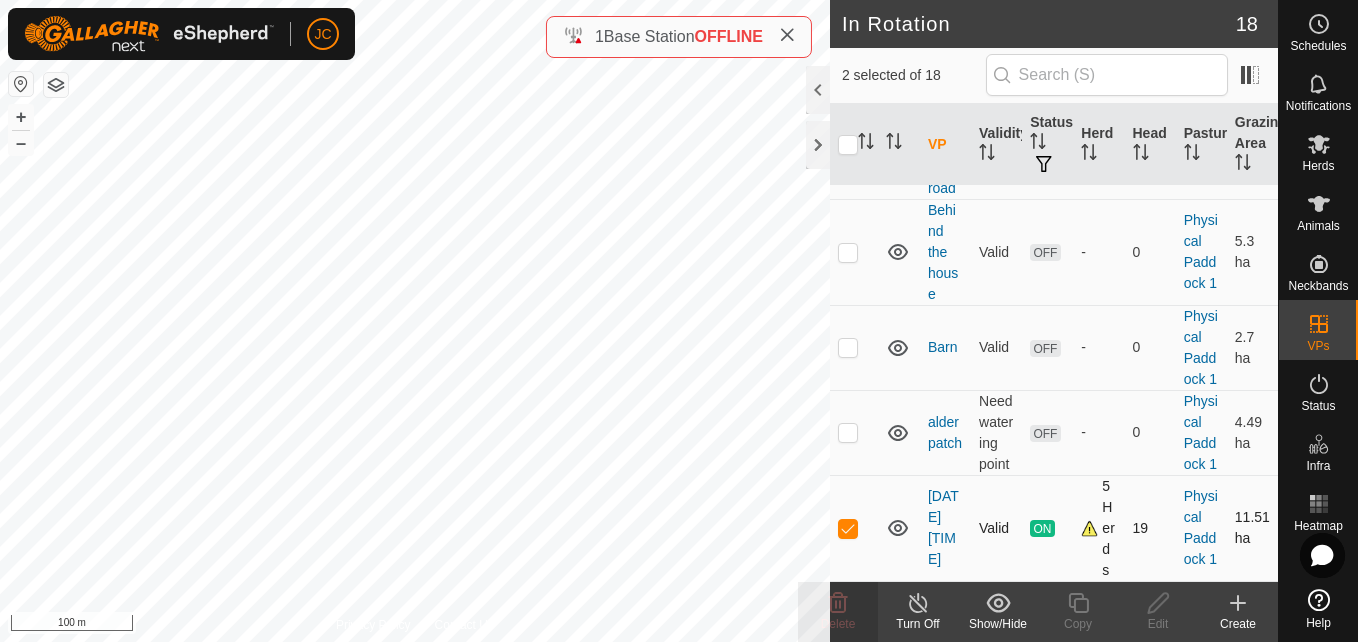 checkbox on "false" 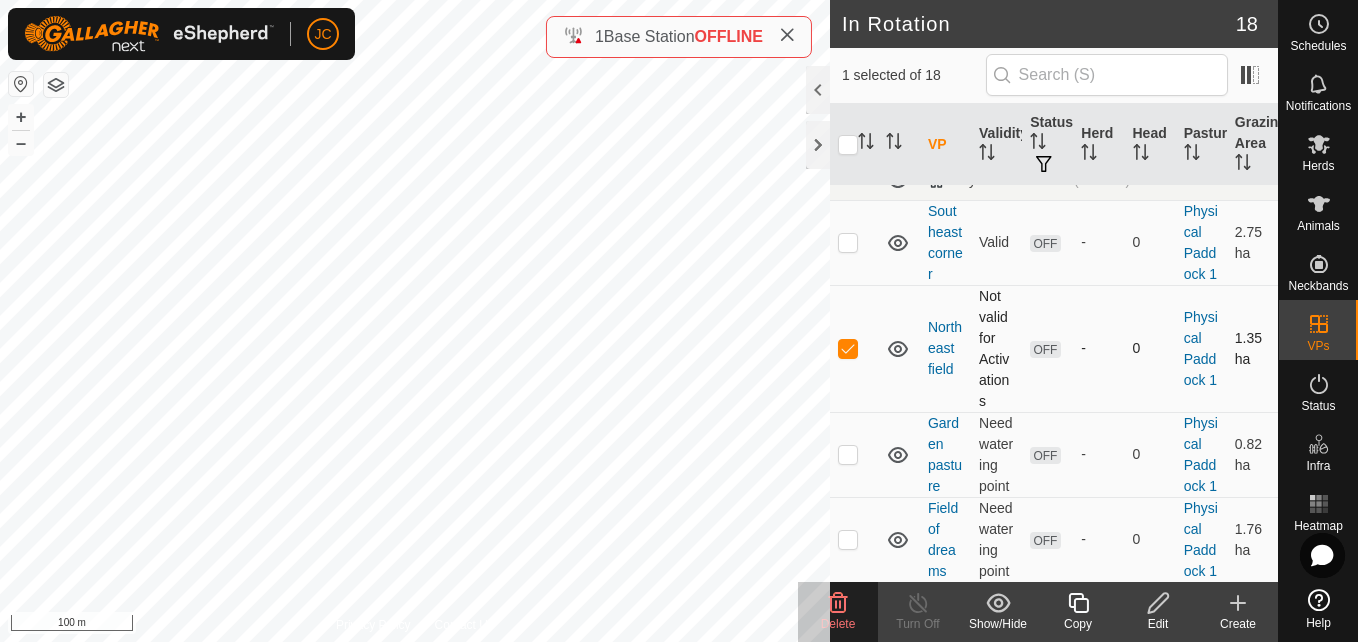 scroll, scrollTop: 0, scrollLeft: 0, axis: both 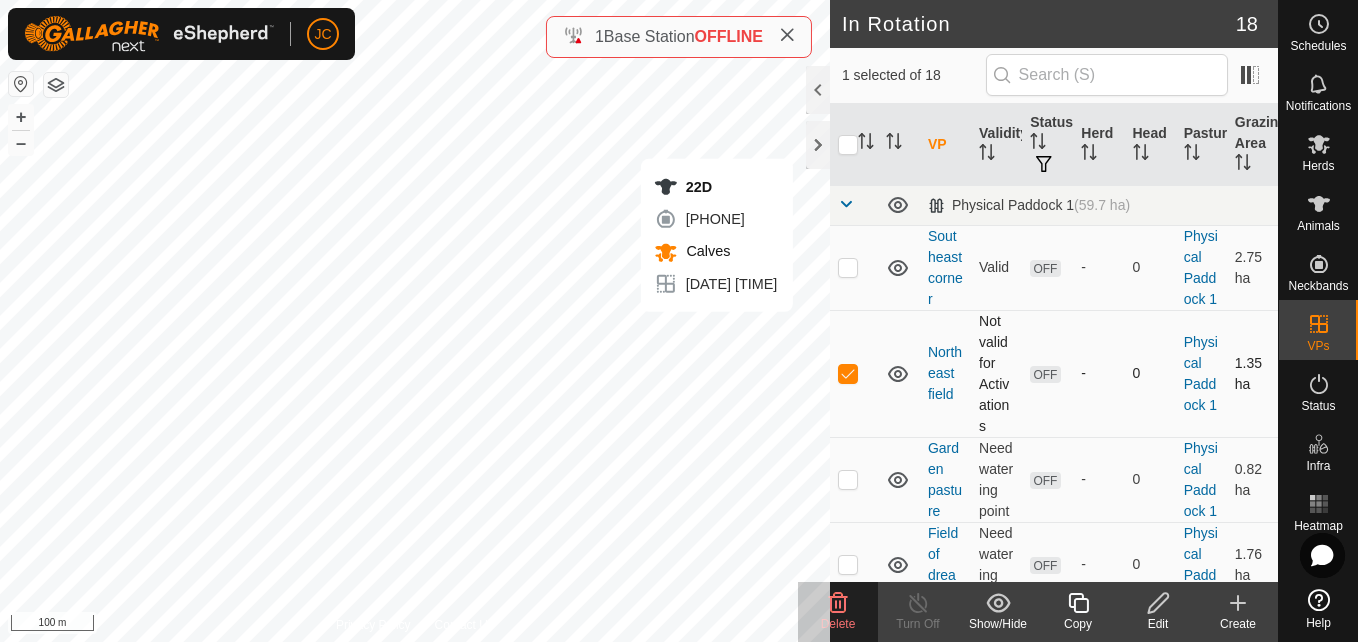 click at bounding box center [854, 373] 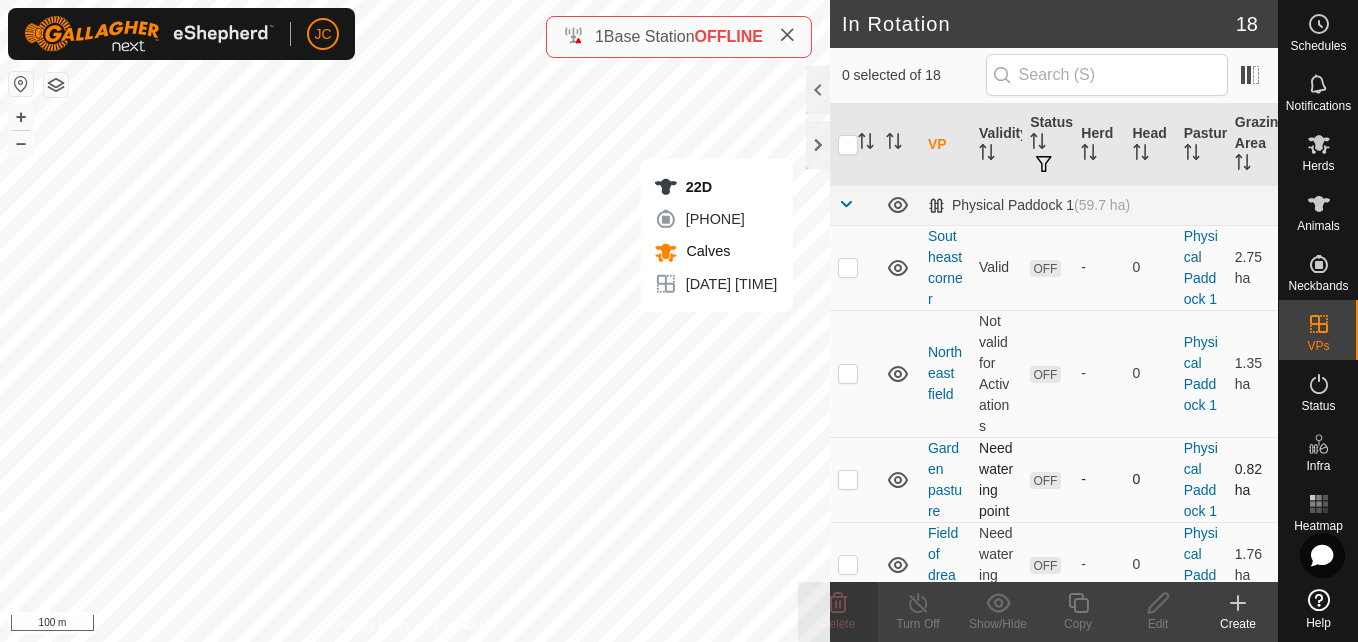 click at bounding box center (848, 479) 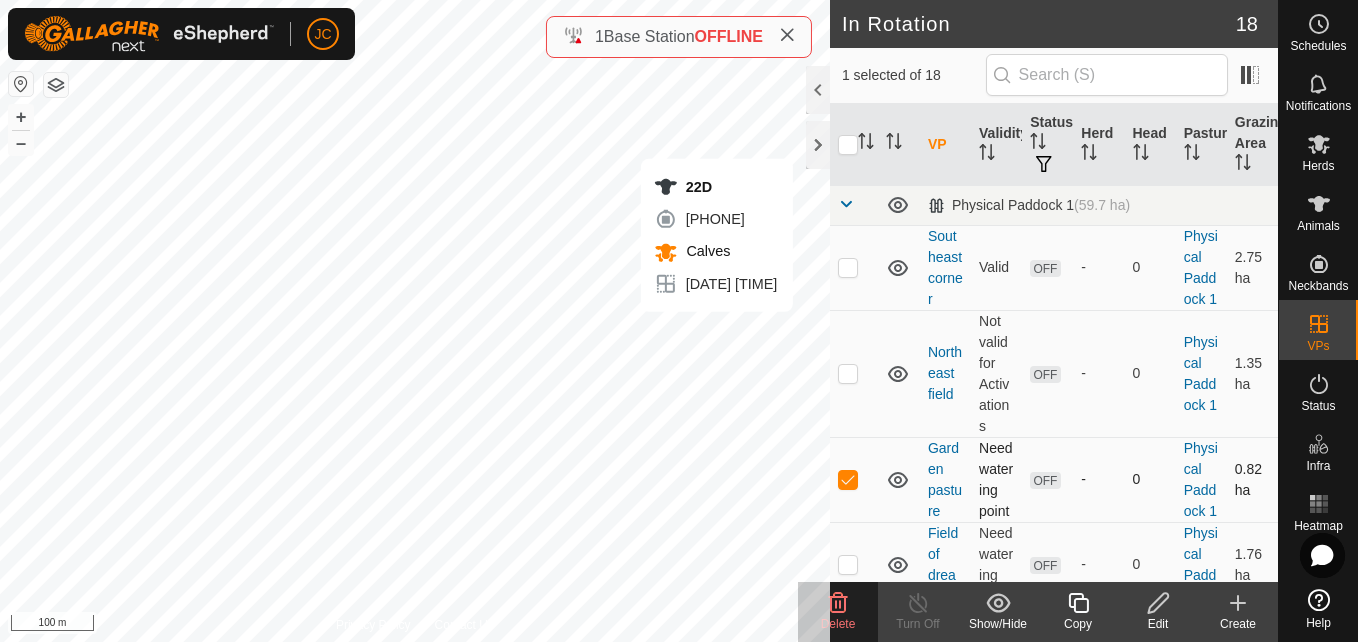 click at bounding box center [854, 479] 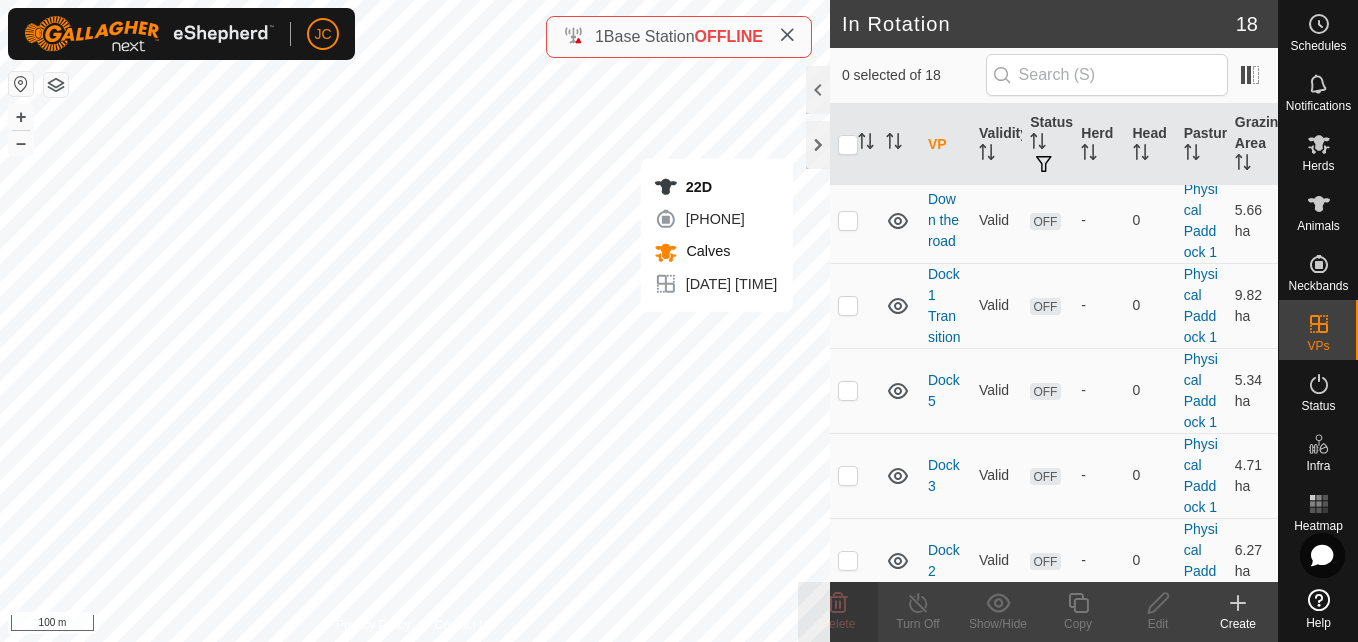 scroll, scrollTop: 605, scrollLeft: 0, axis: vertical 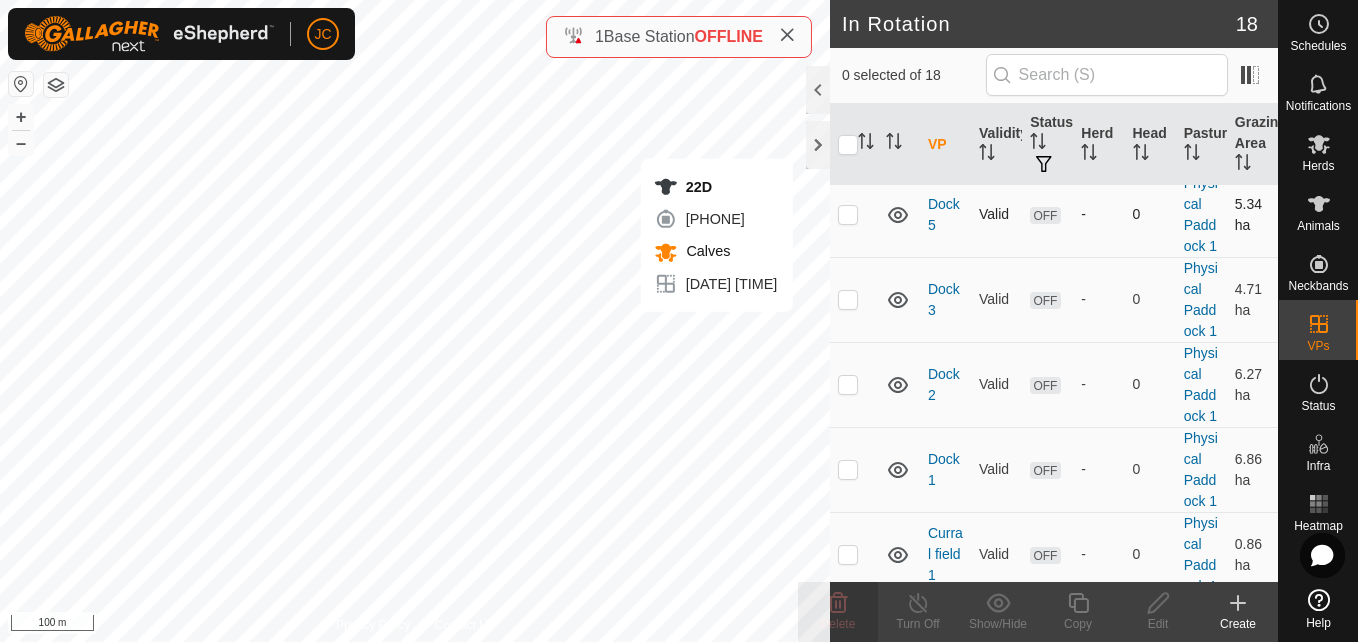 click at bounding box center [854, 214] 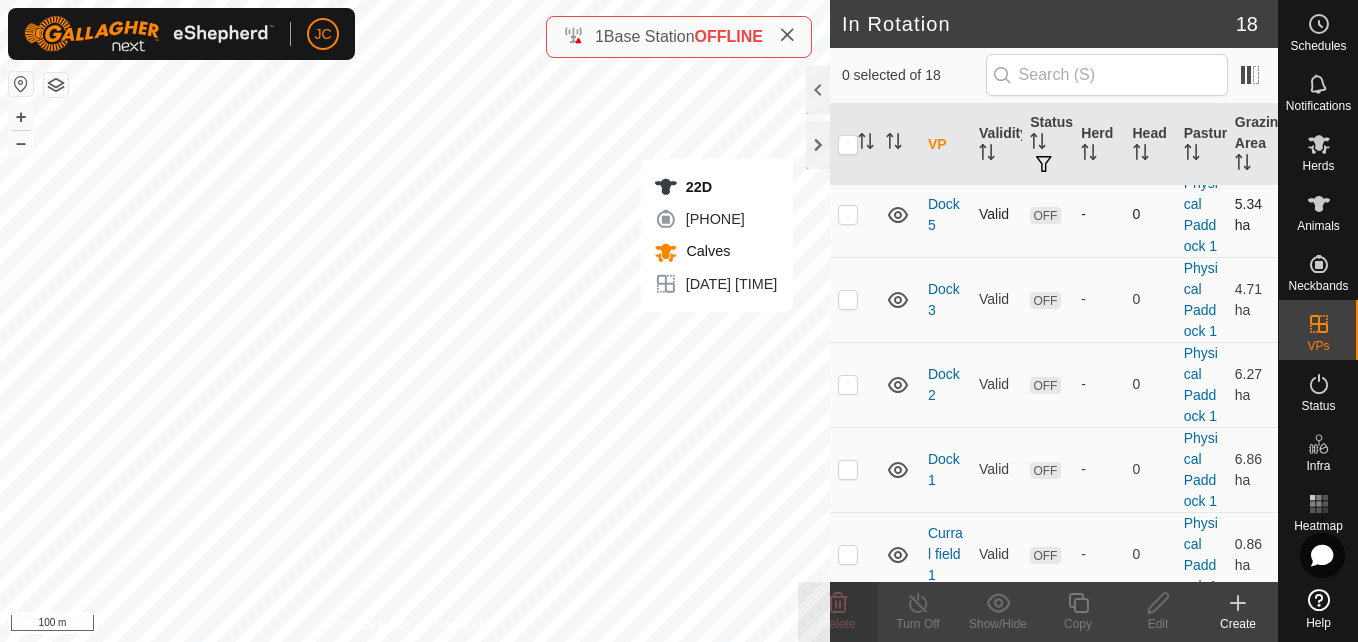 checkbox on "true" 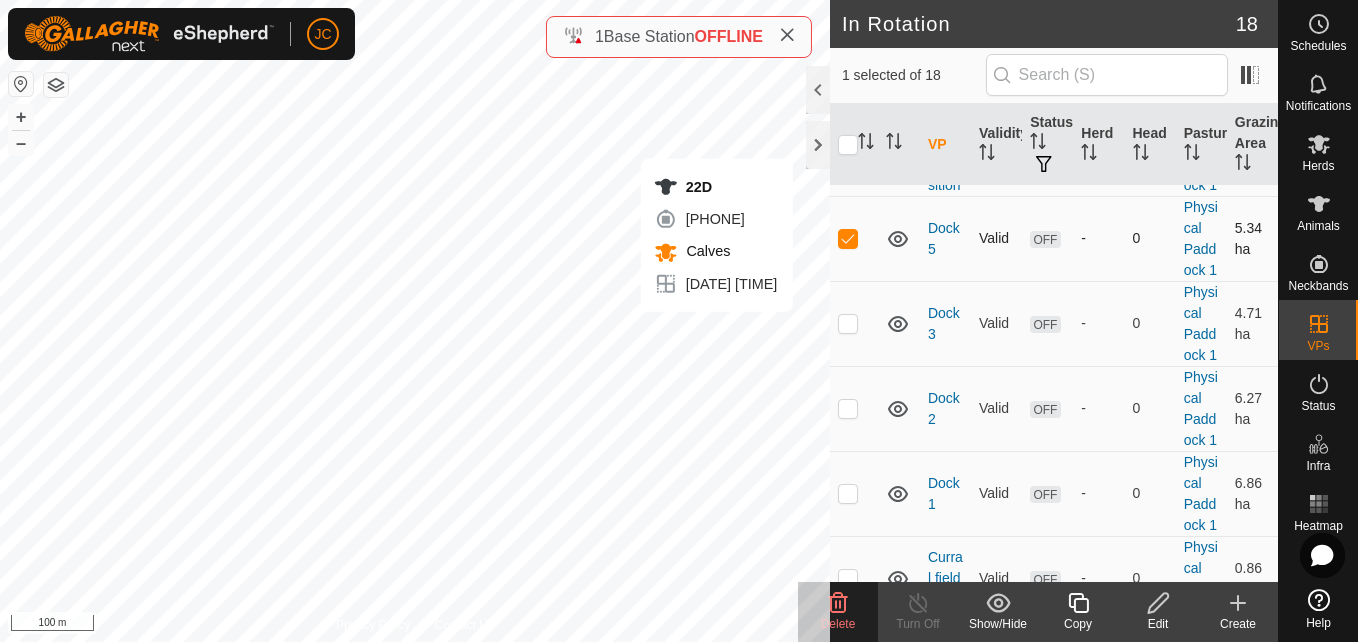scroll, scrollTop: 580, scrollLeft: 0, axis: vertical 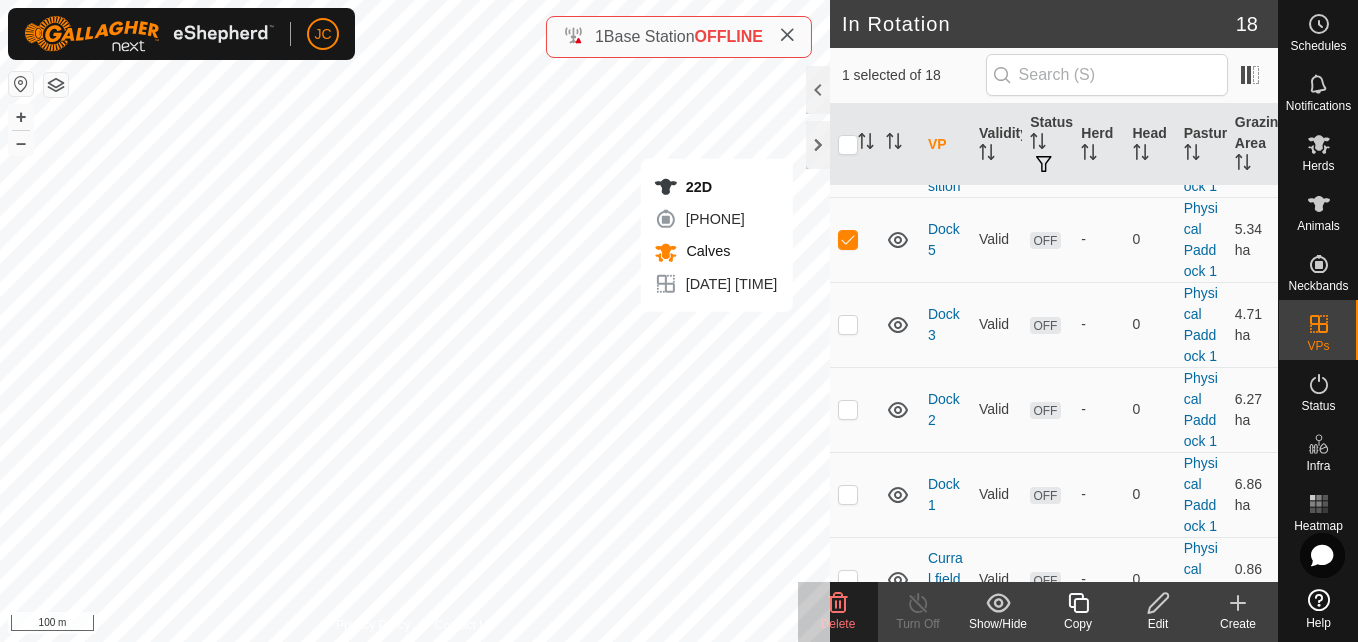 click at bounding box center [854, 154] 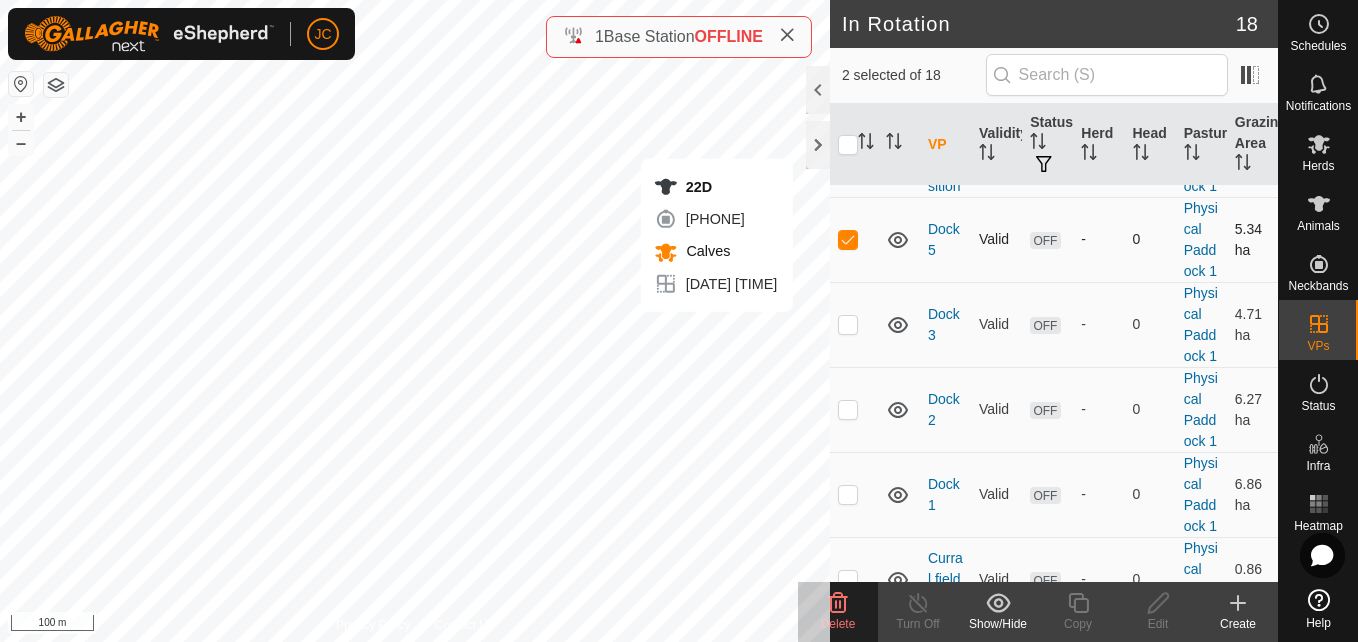 click at bounding box center [848, 239] 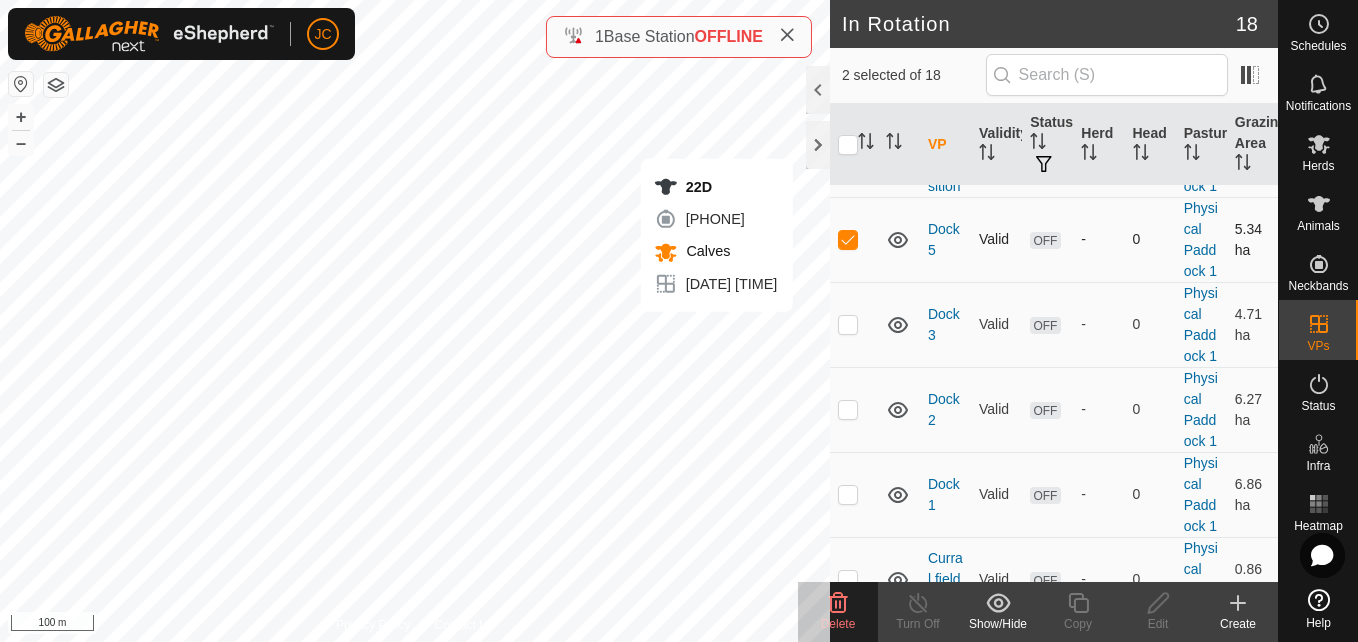 checkbox on "false" 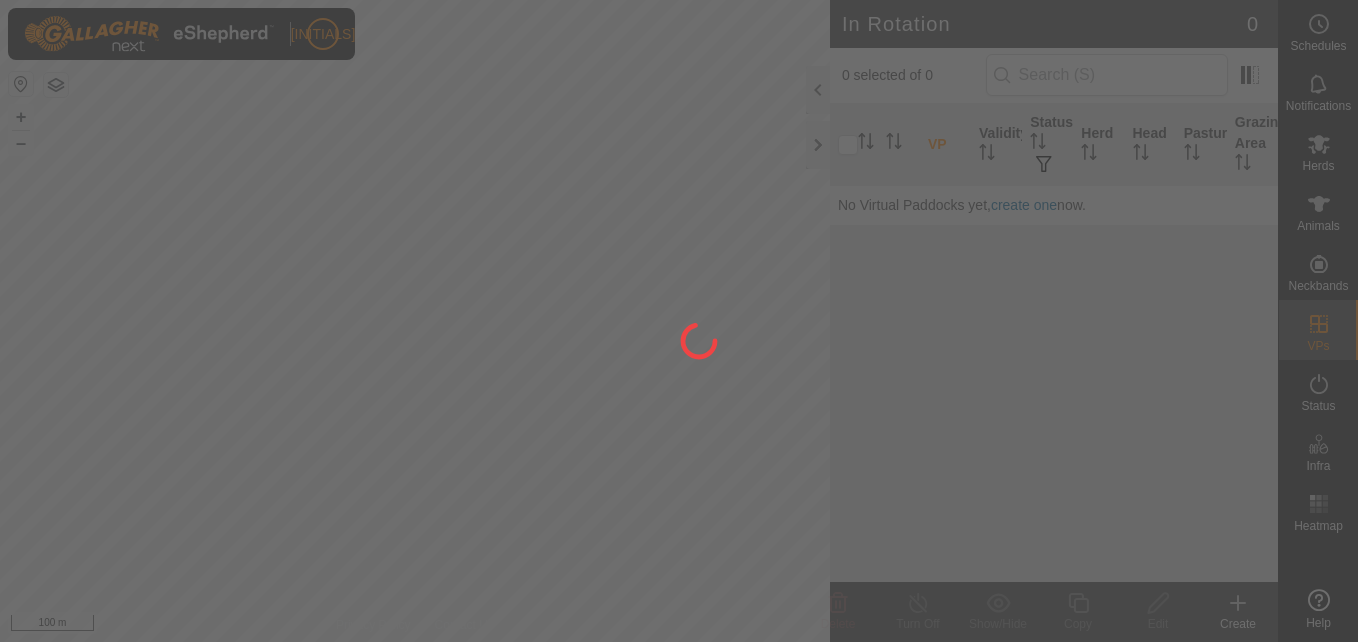 scroll, scrollTop: 0, scrollLeft: 0, axis: both 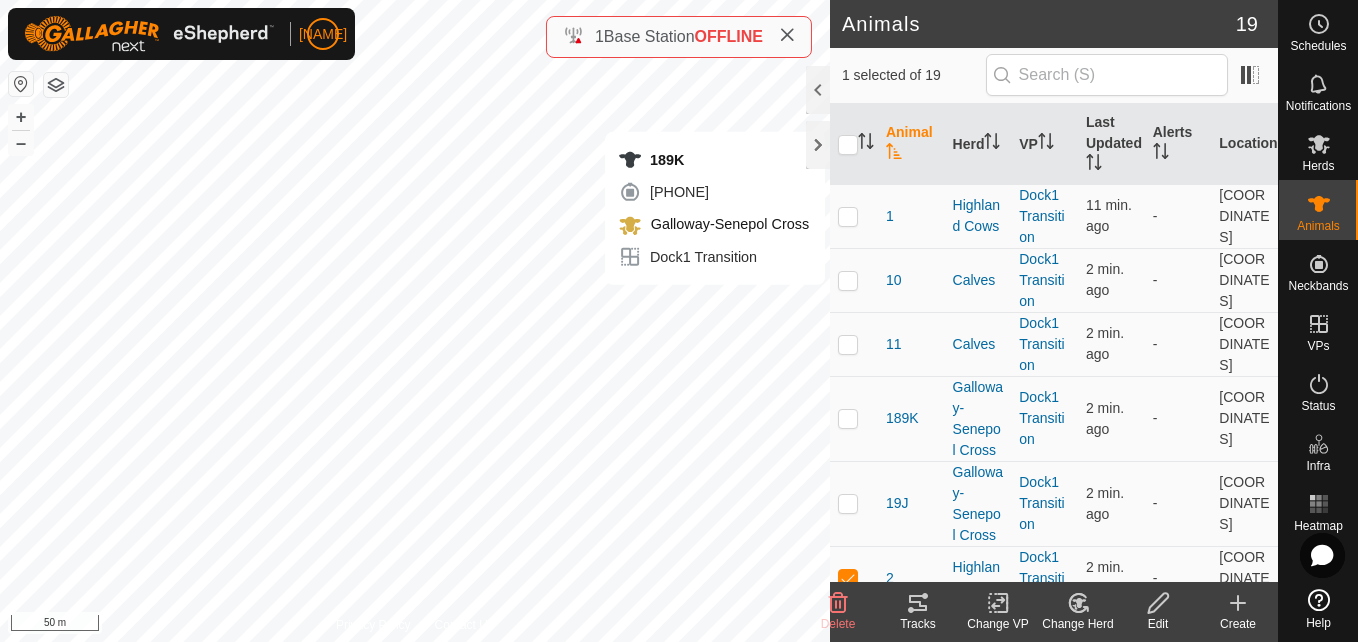 checkbox on "true" 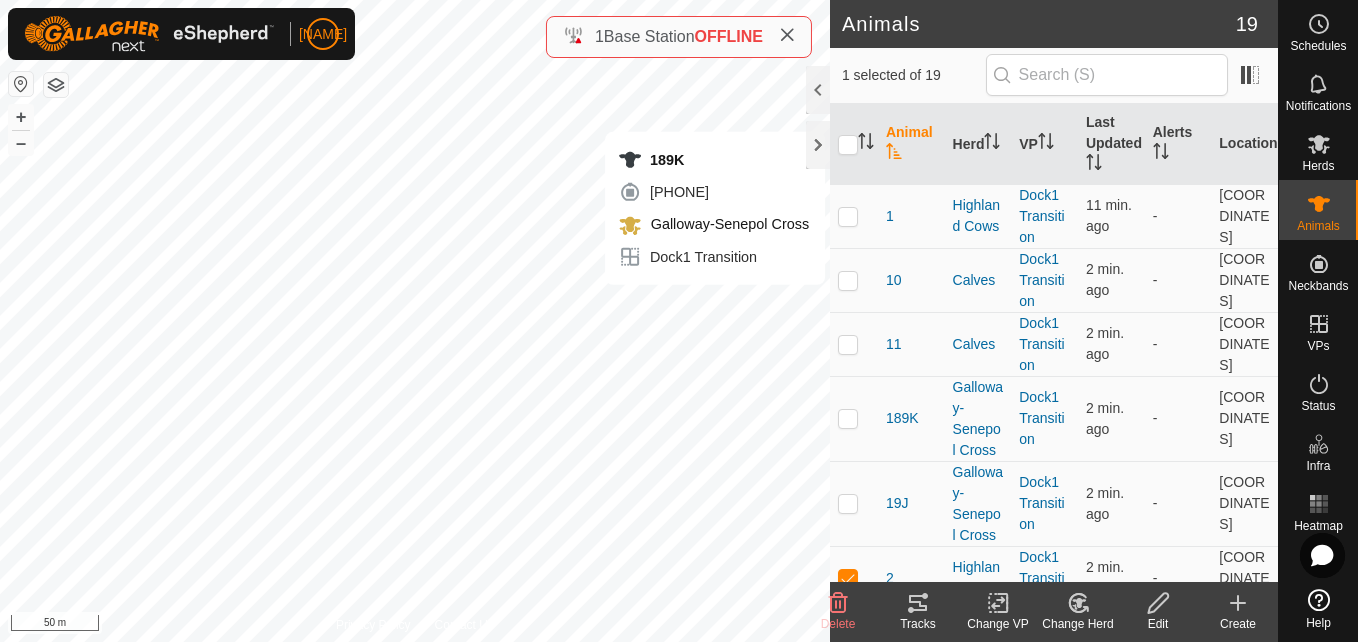 checkbox on "false" 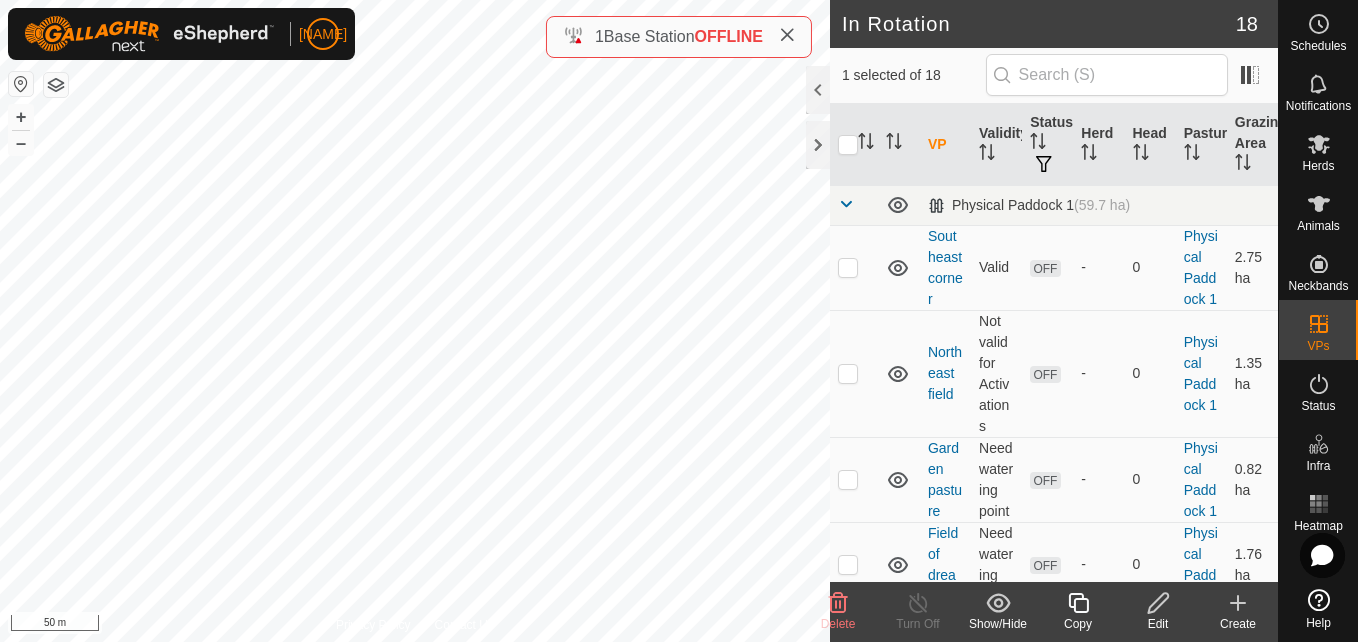 checkbox on "false" 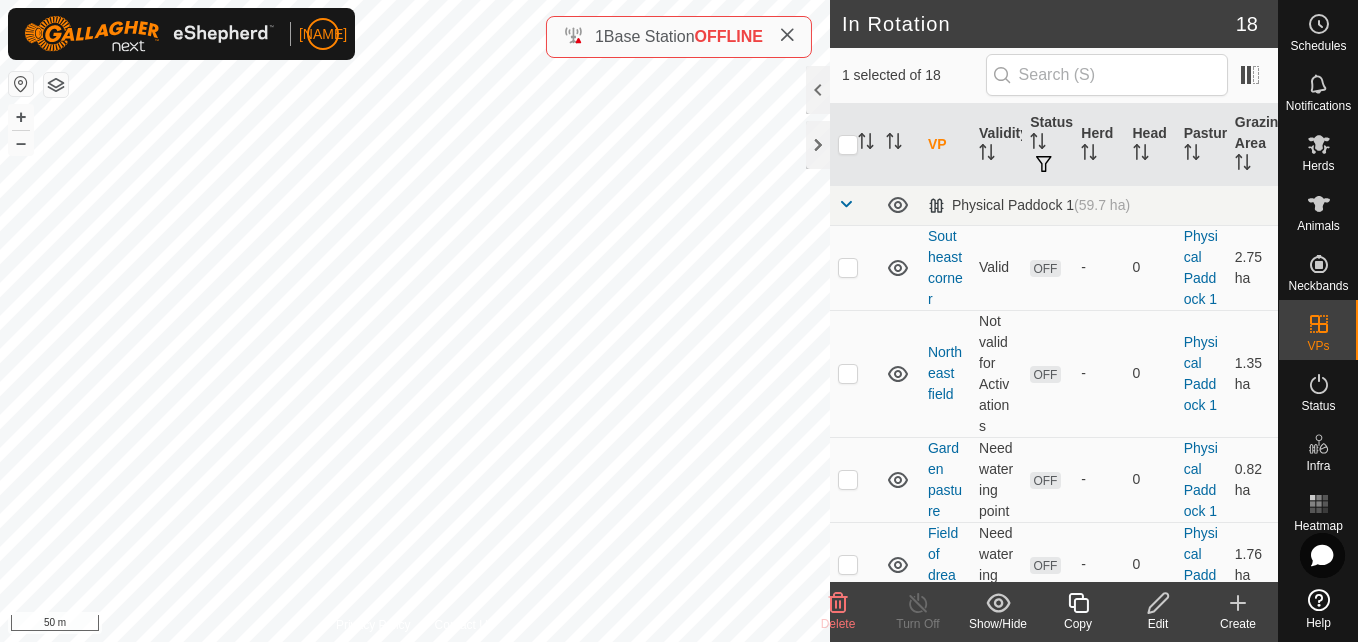 checkbox on "true" 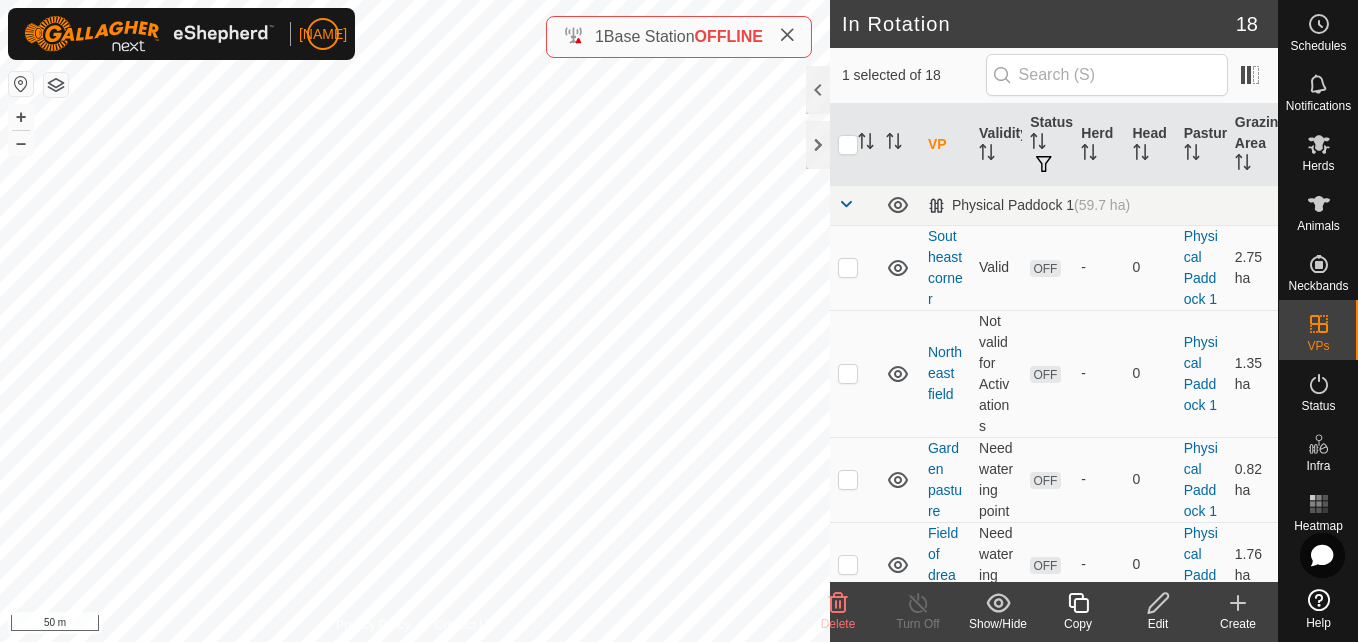 checkbox on "true" 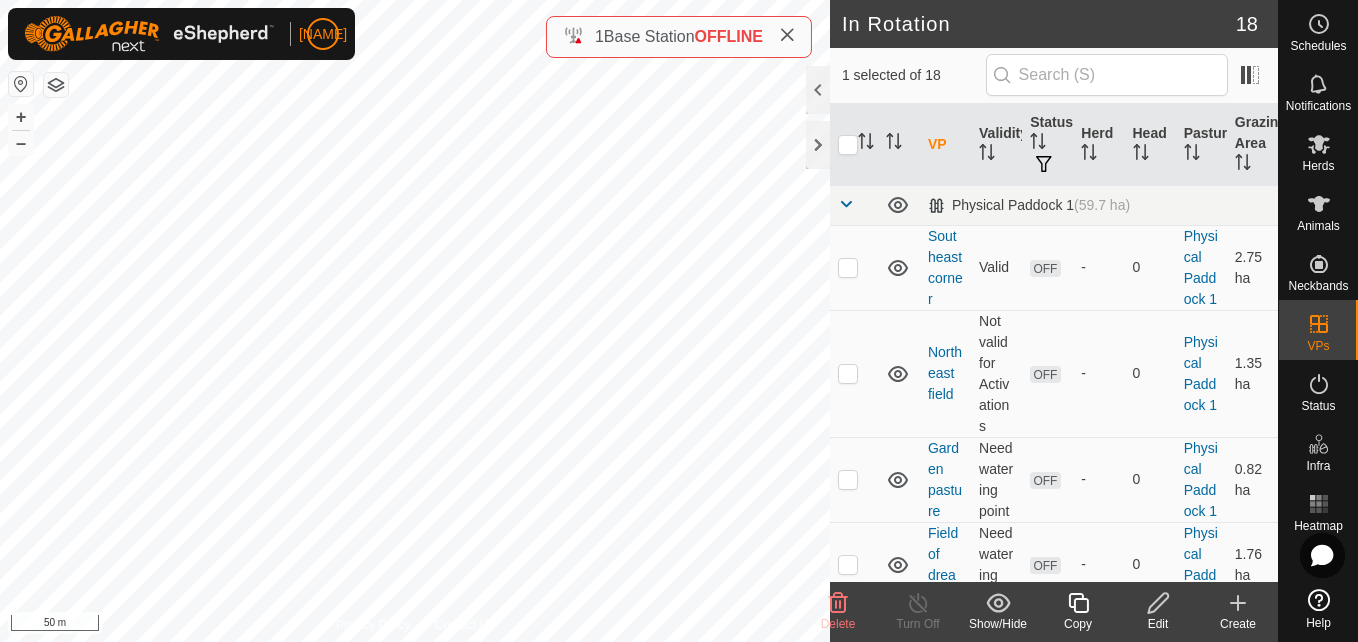 checkbox on "false" 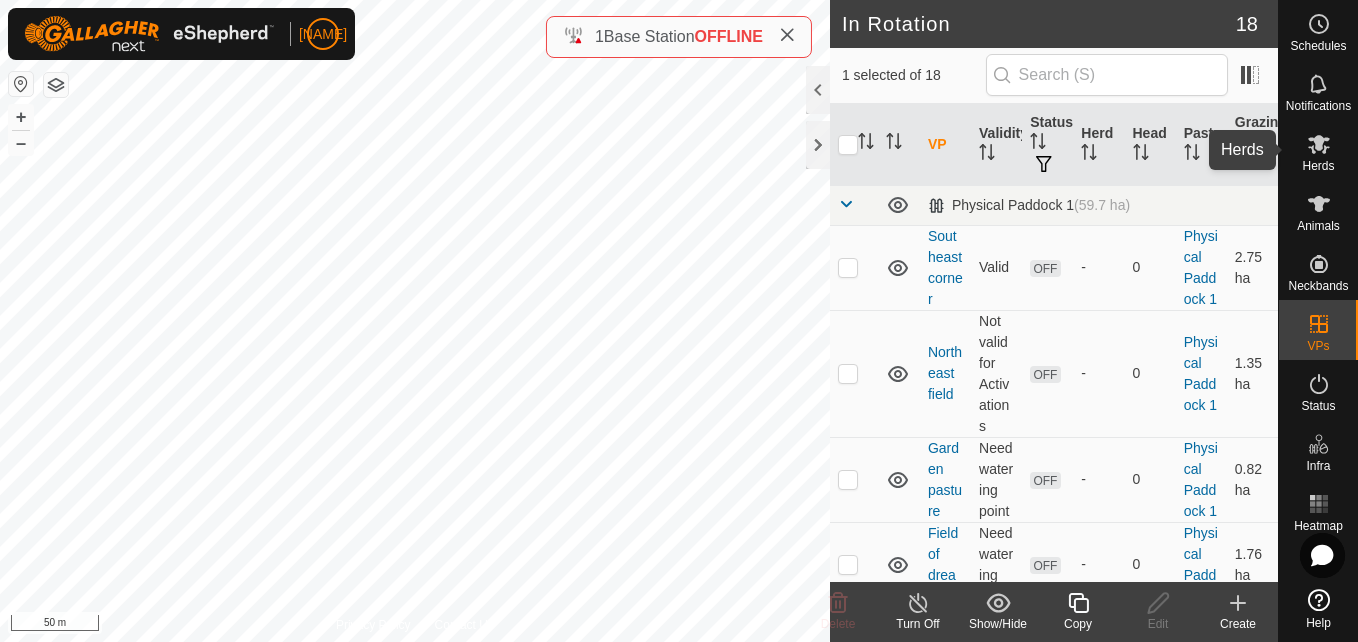 click on "Herds" at bounding box center [1318, 150] 